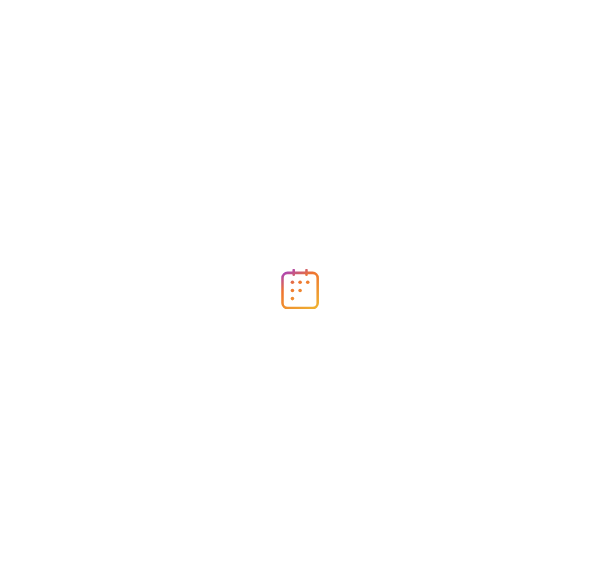 scroll, scrollTop: 0, scrollLeft: 0, axis: both 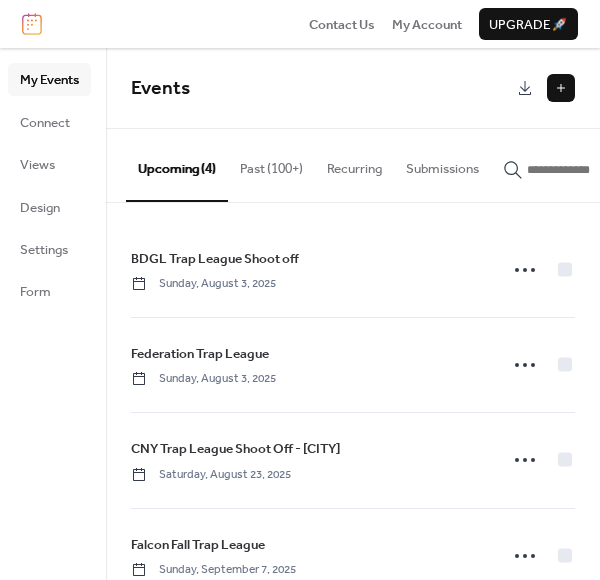click at bounding box center [561, 88] 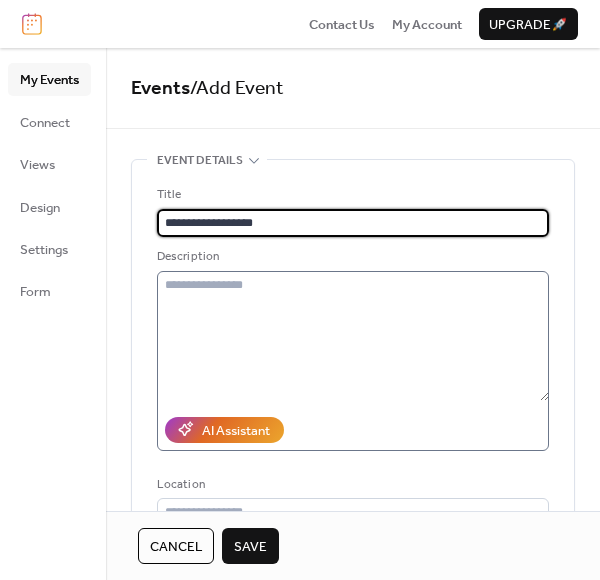 type on "**********" 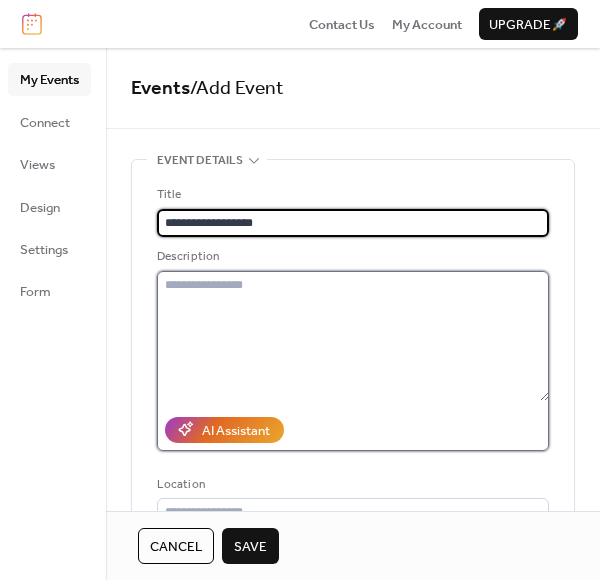 click at bounding box center (353, 336) 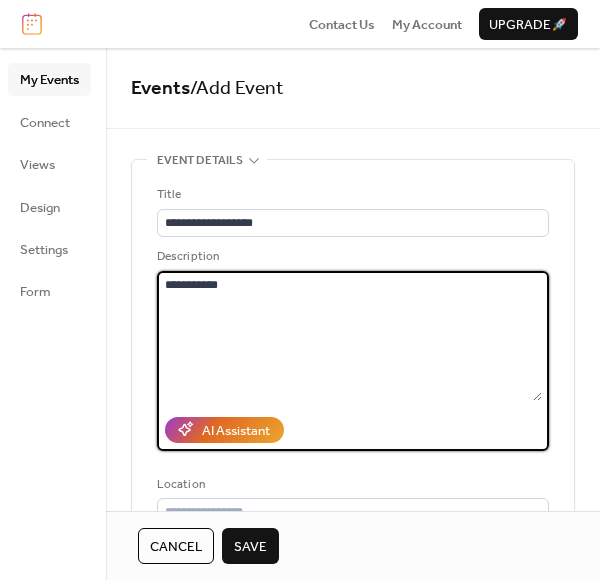 click on "**********" at bounding box center (349, 336) 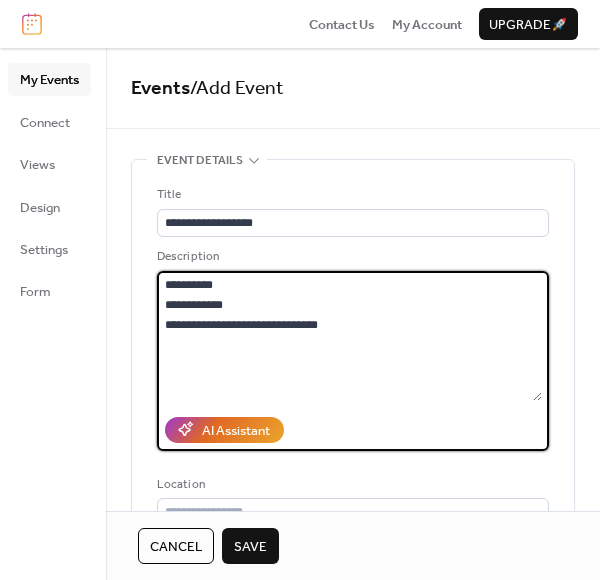 click on "**********" at bounding box center [349, 336] 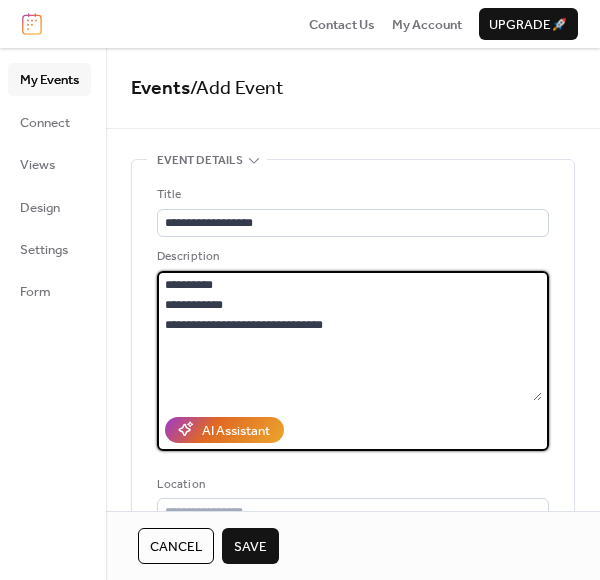 click on "**********" at bounding box center [349, 336] 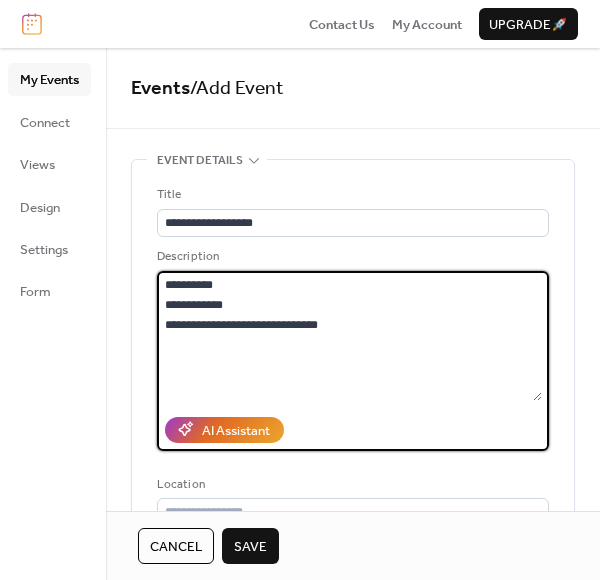 click on "**********" at bounding box center (349, 336) 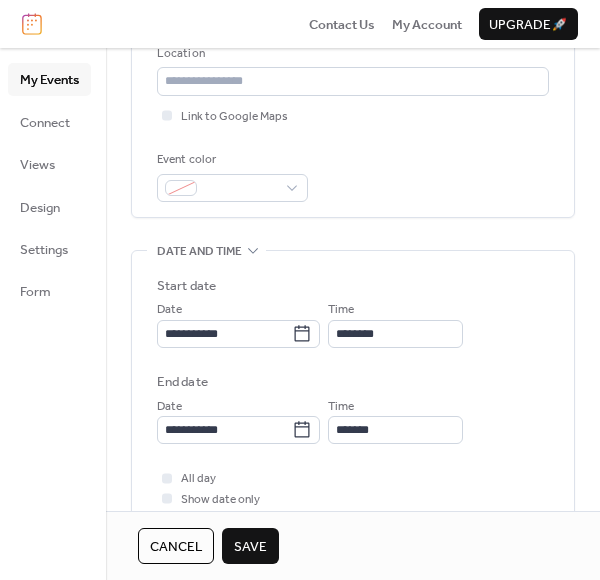 scroll, scrollTop: 433, scrollLeft: 0, axis: vertical 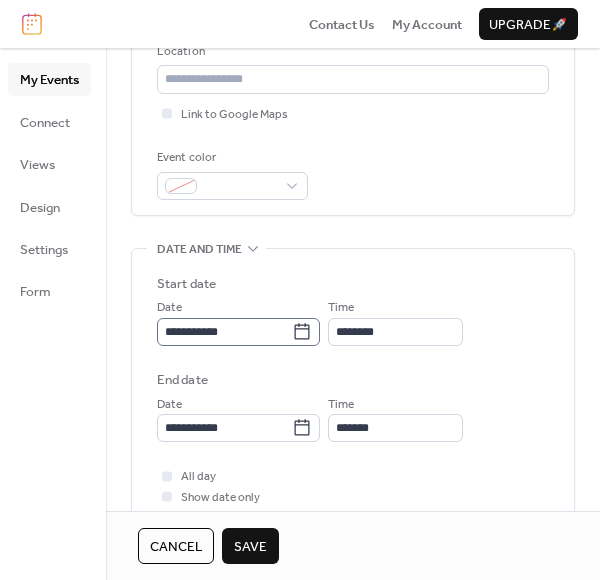 type on "**********" 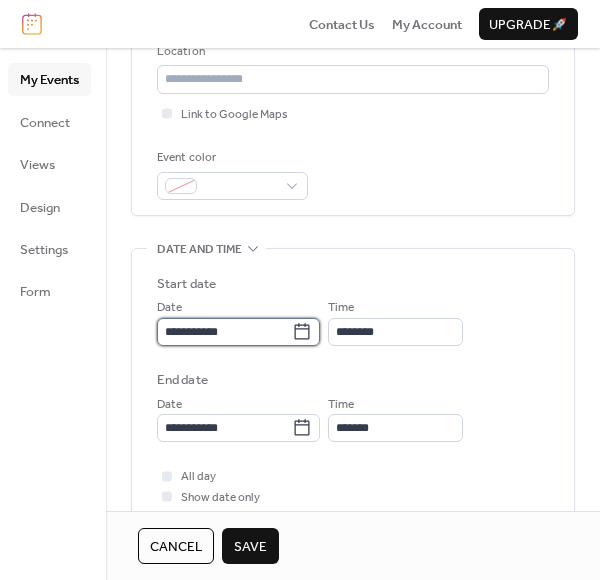 click on "**********" at bounding box center [224, 332] 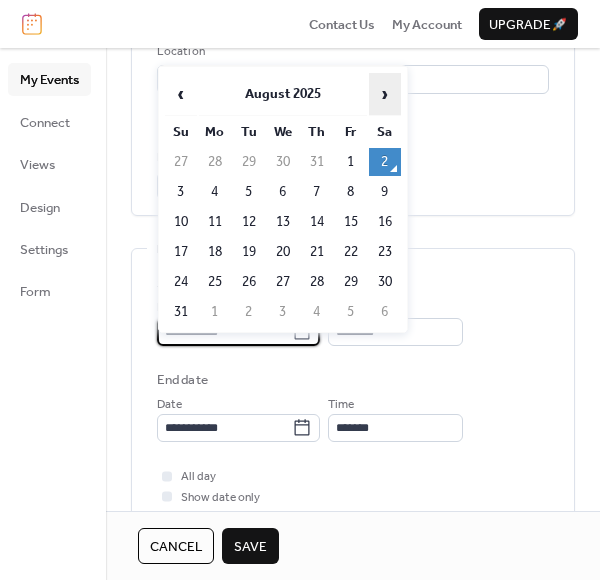 click on "›" at bounding box center (385, 94) 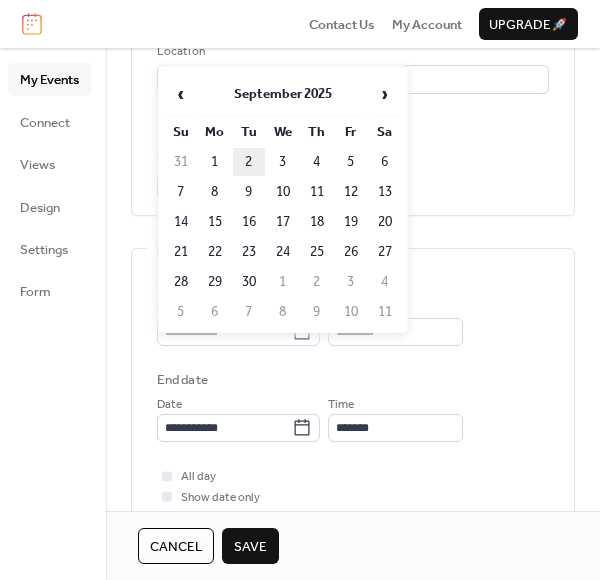click on "2" at bounding box center (249, 162) 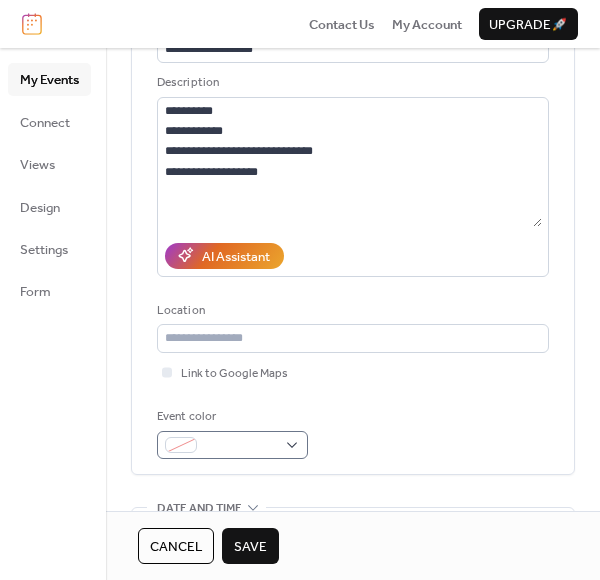 scroll, scrollTop: 0, scrollLeft: 0, axis: both 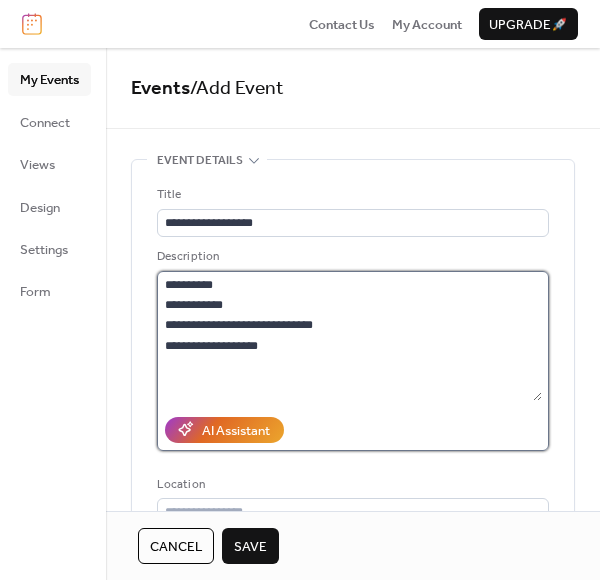 click on "**********" at bounding box center (349, 336) 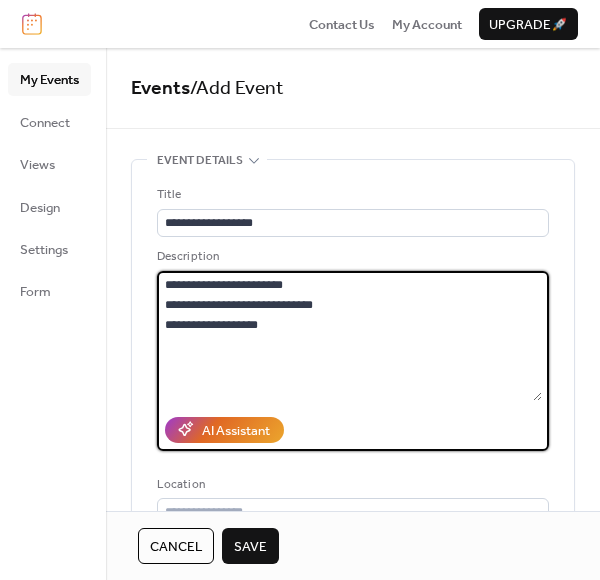 click on "**********" at bounding box center [349, 336] 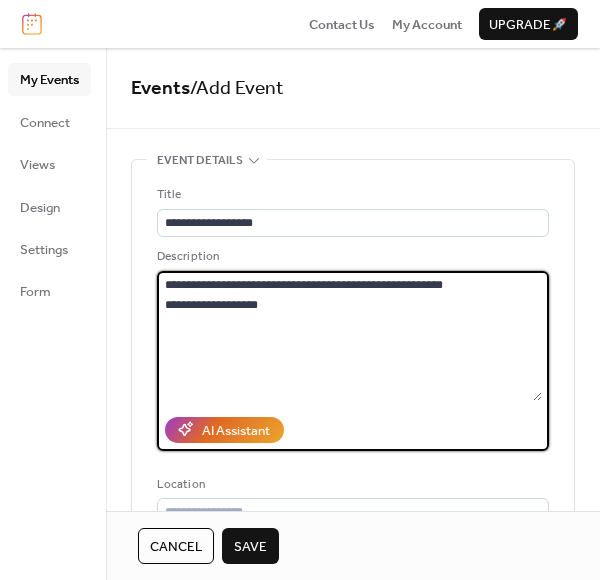 click on "**********" at bounding box center (349, 336) 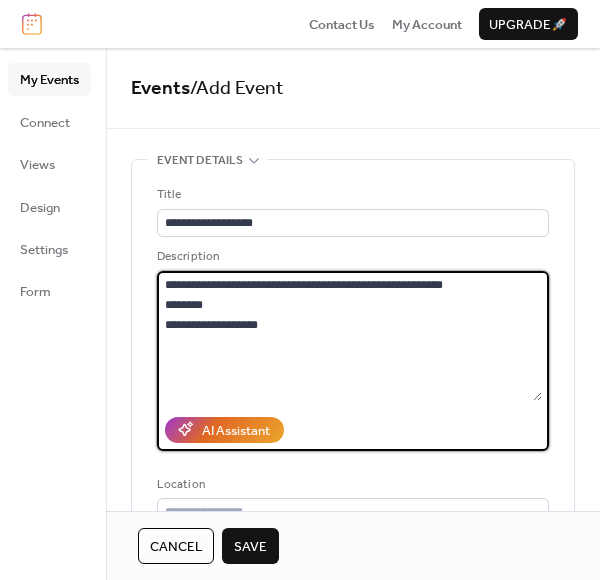 click on "**********" at bounding box center [349, 336] 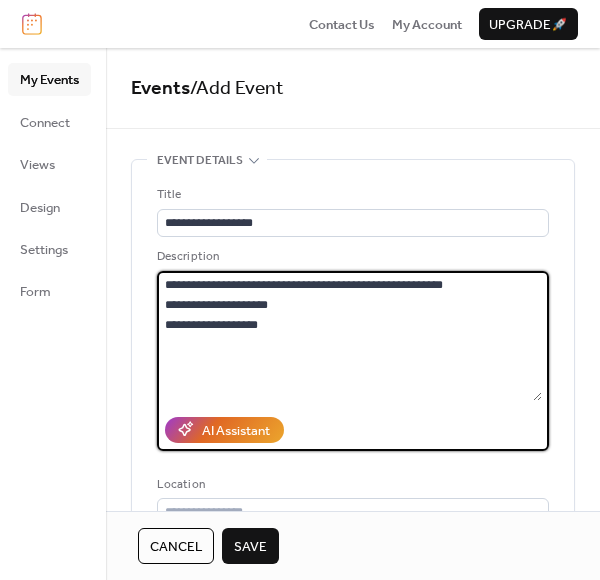 click on "**********" at bounding box center [349, 336] 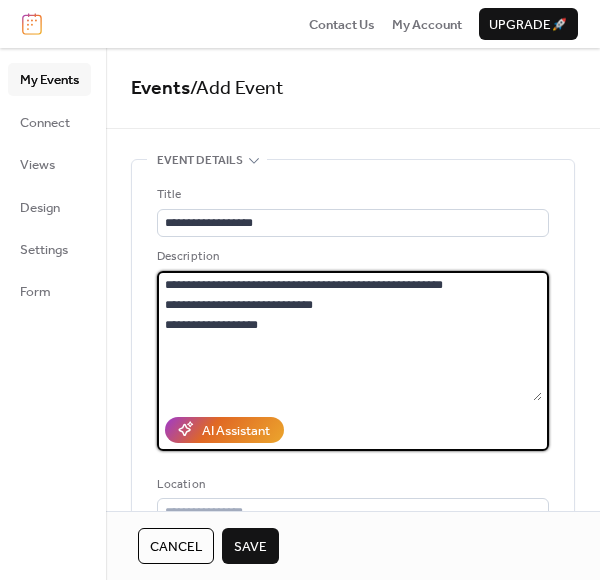 click on "**********" at bounding box center (349, 336) 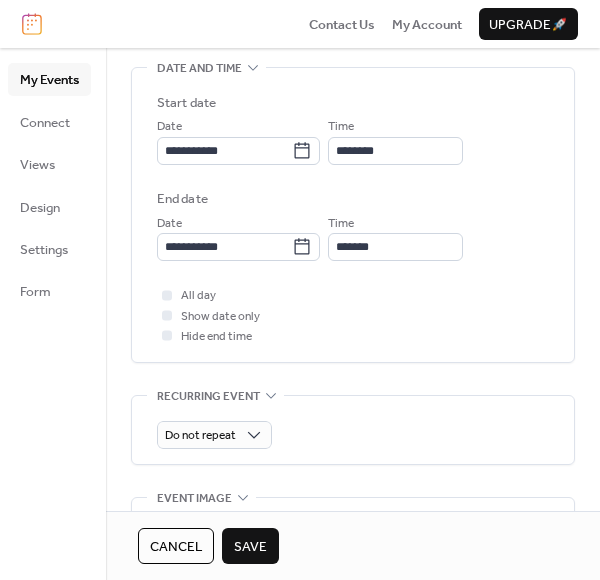 scroll, scrollTop: 617, scrollLeft: 0, axis: vertical 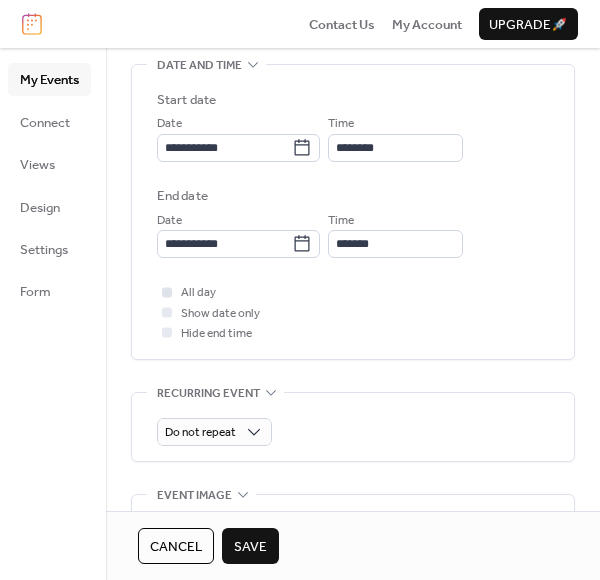 type on "**********" 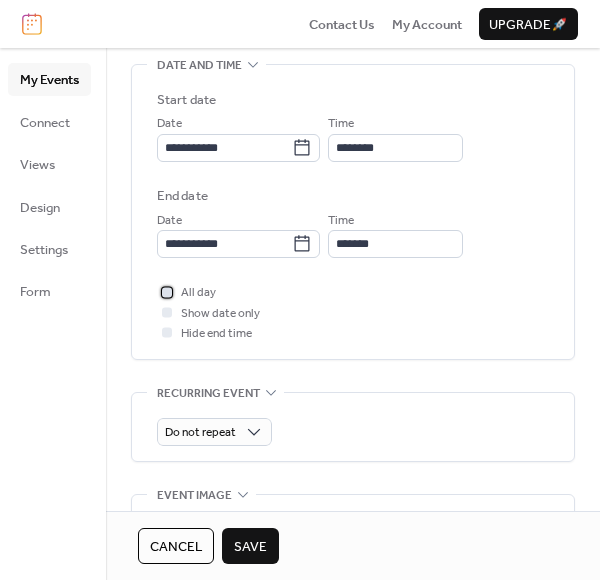 click at bounding box center (167, 292) 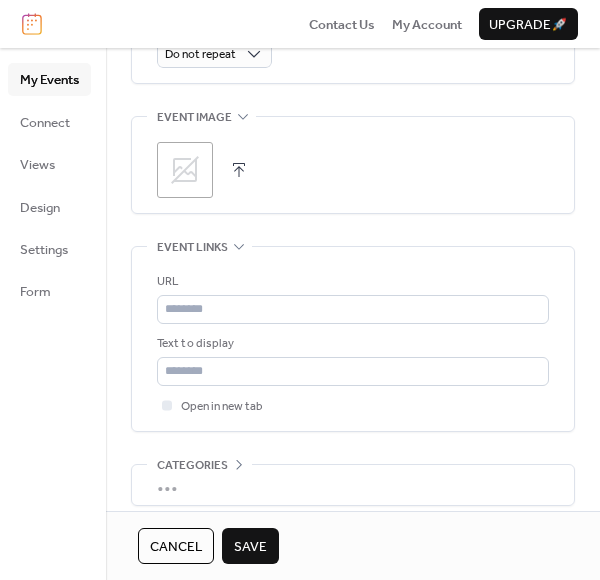 scroll, scrollTop: 996, scrollLeft: 0, axis: vertical 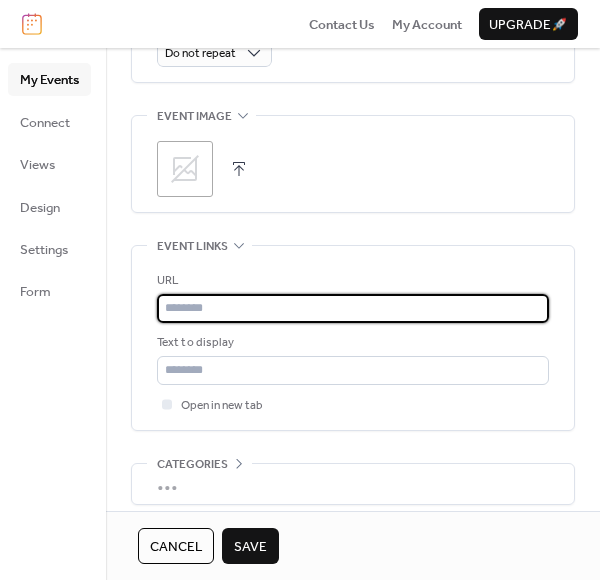 click at bounding box center (353, 308) 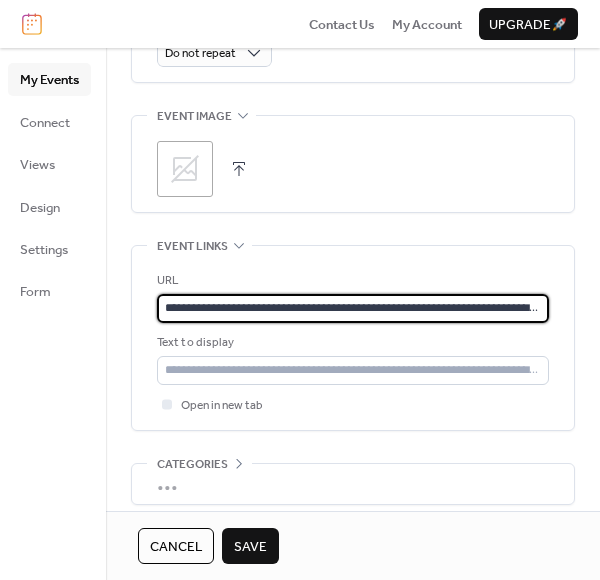 scroll, scrollTop: 0, scrollLeft: 108, axis: horizontal 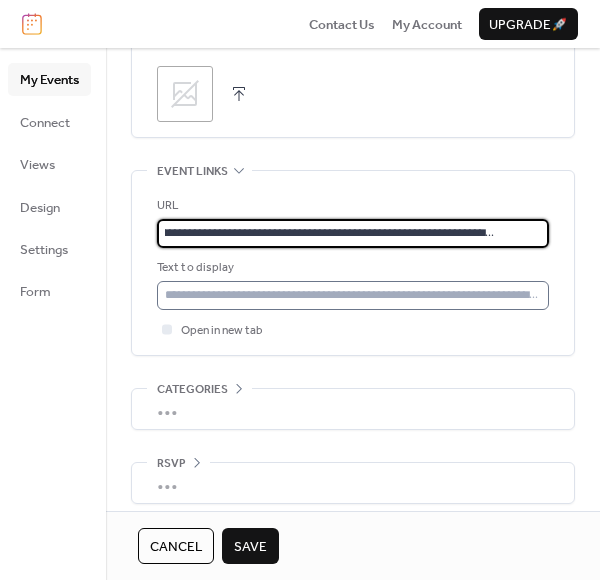 type on "**********" 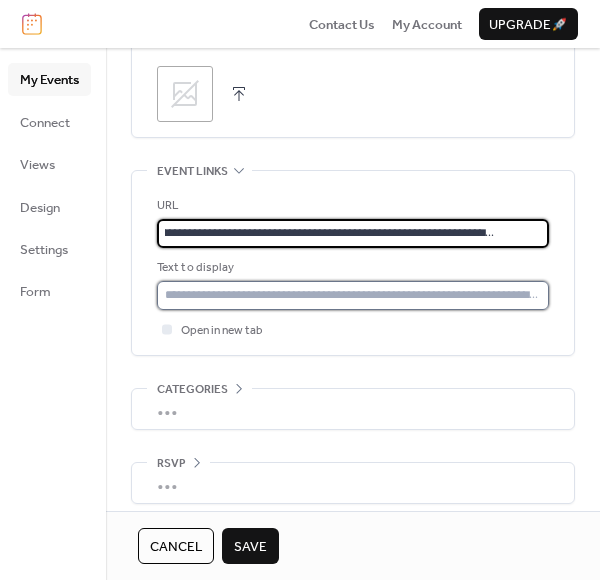 click at bounding box center (353, 295) 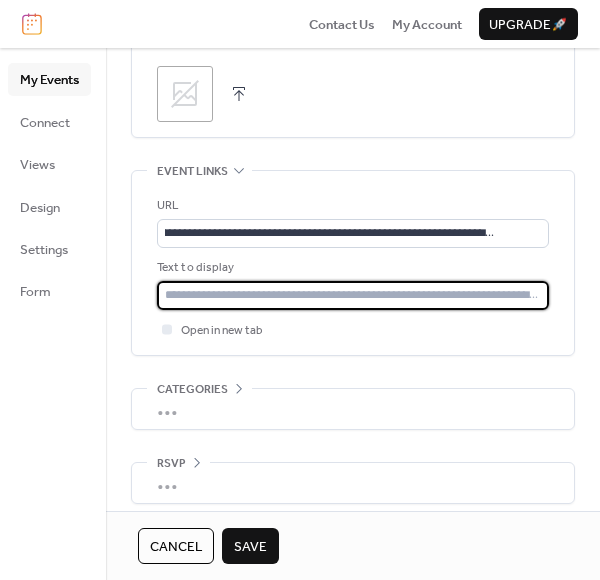 scroll, scrollTop: 0, scrollLeft: 0, axis: both 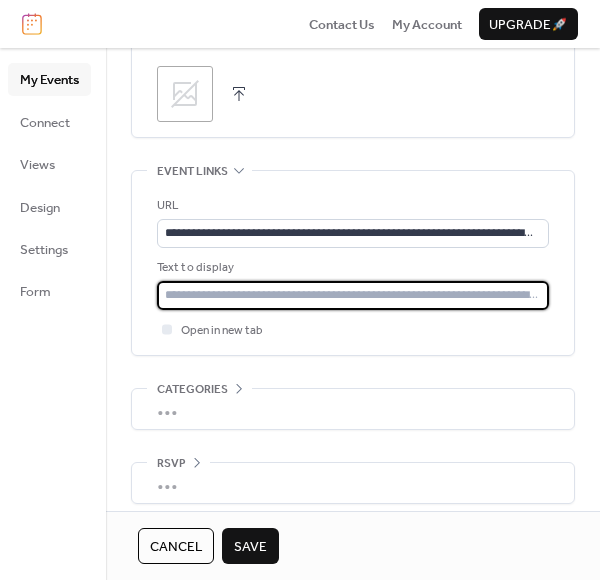 type on "**********" 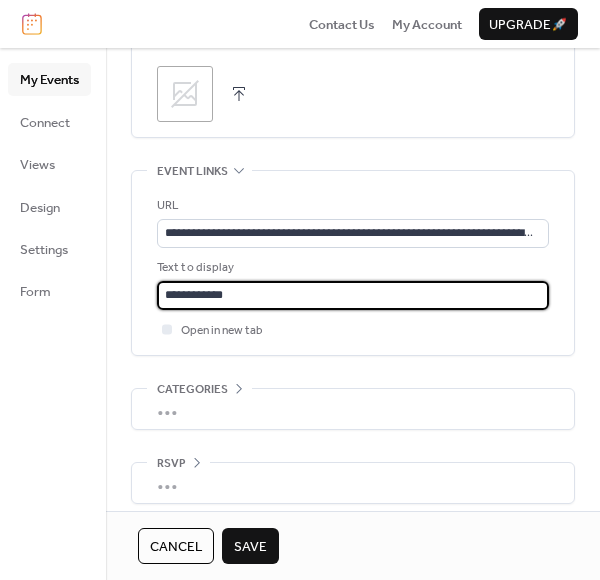 scroll, scrollTop: 1084, scrollLeft: 0, axis: vertical 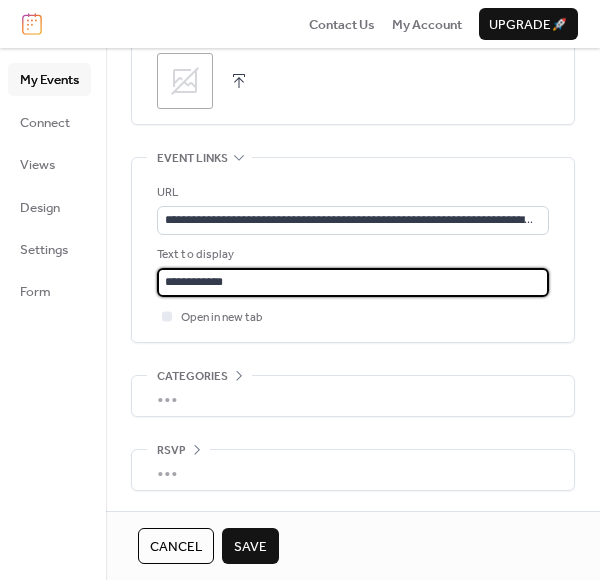 click on "Save" at bounding box center (250, 547) 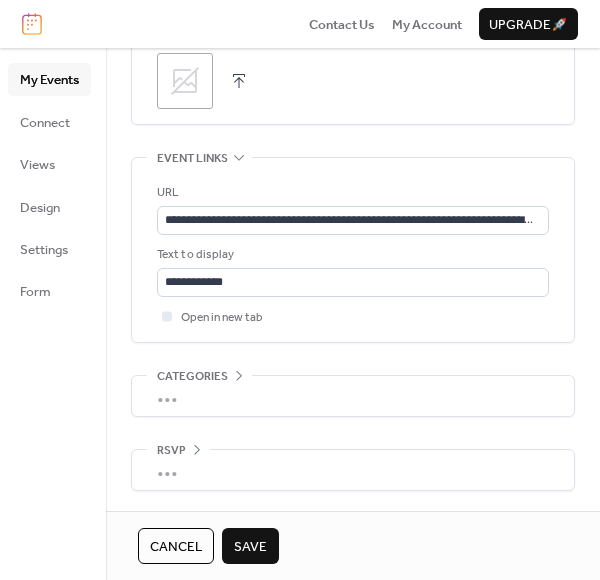 click on "**********" at bounding box center [353, 314] 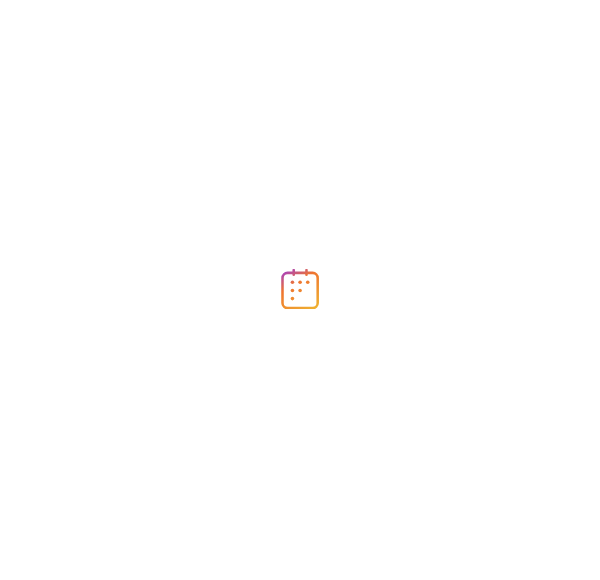 scroll, scrollTop: 0, scrollLeft: 0, axis: both 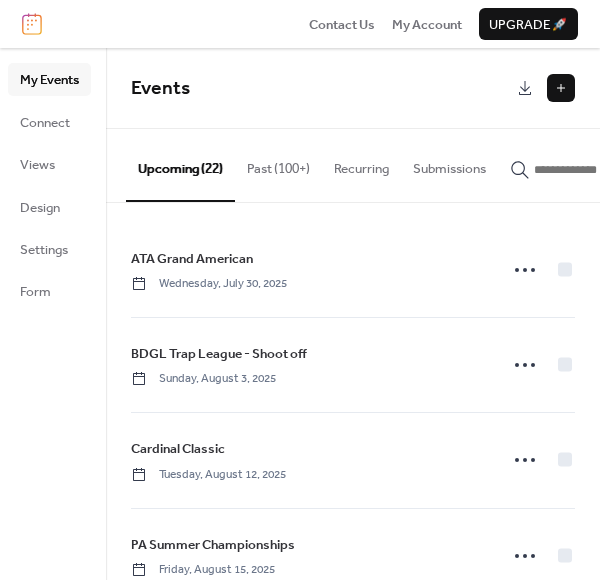 click at bounding box center (561, 88) 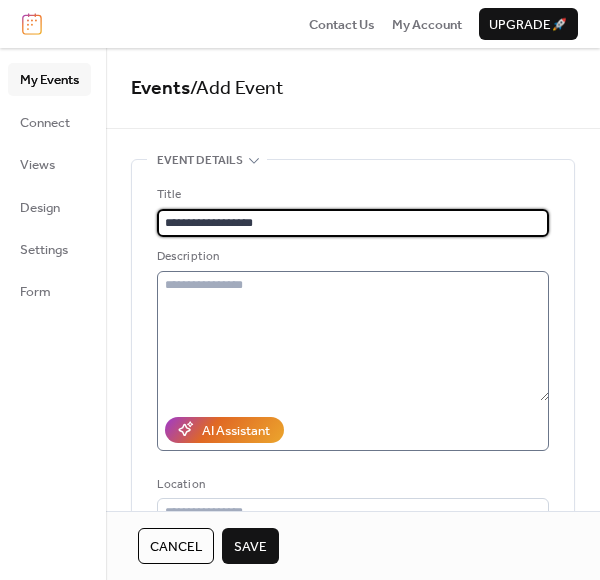 type on "**********" 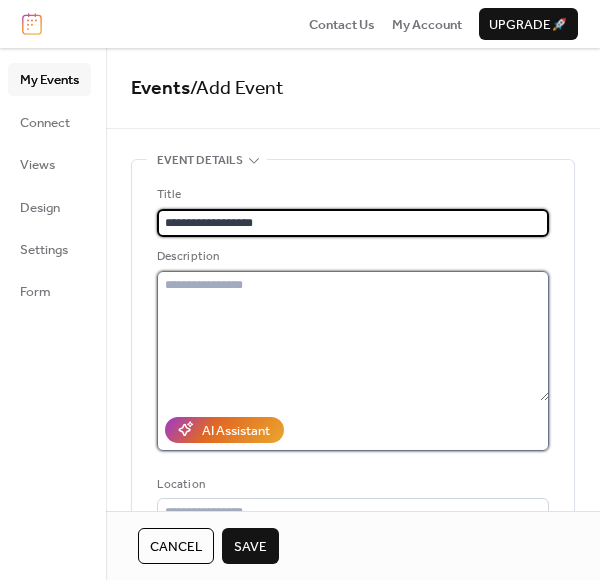 click at bounding box center [353, 336] 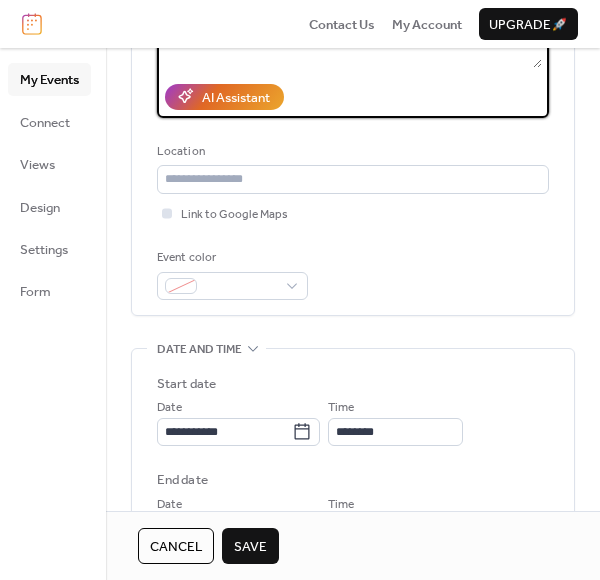 scroll, scrollTop: 336, scrollLeft: 0, axis: vertical 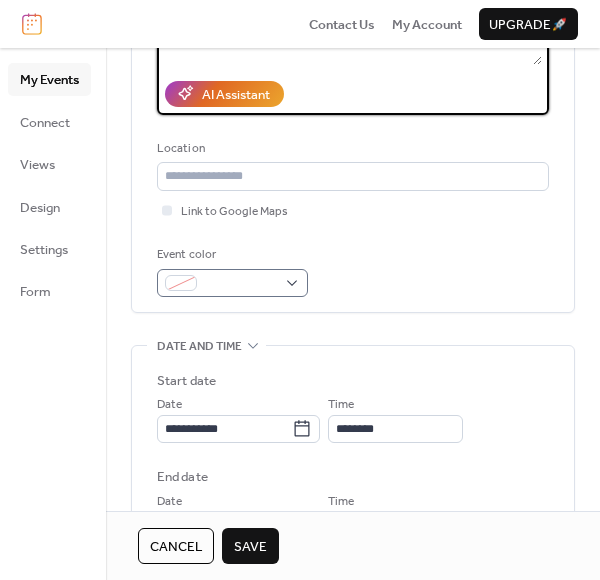 type on "**********" 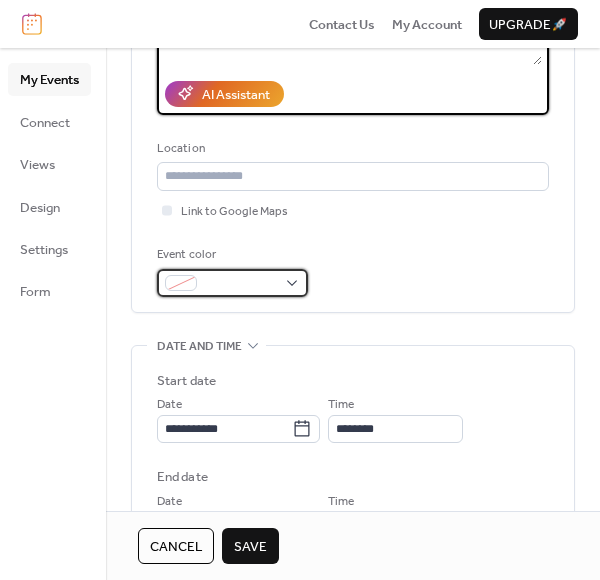 click at bounding box center [232, 283] 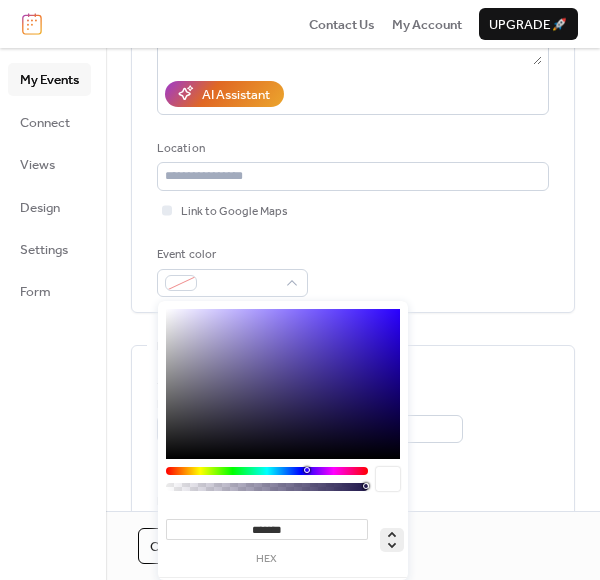 click 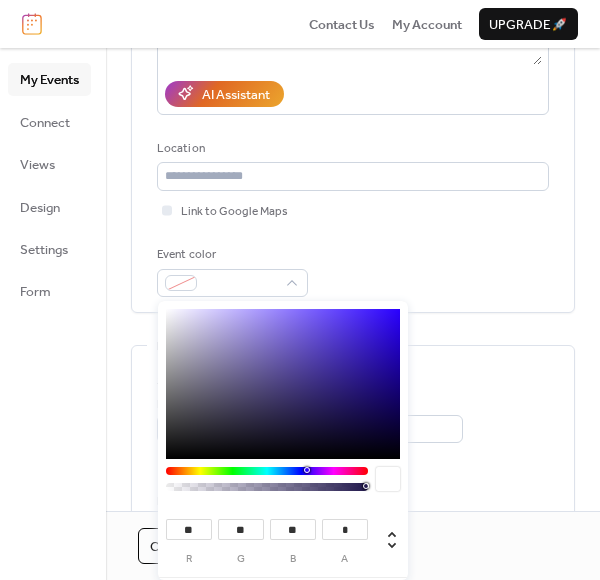 click on "Time *******" at bounding box center (395, 515) 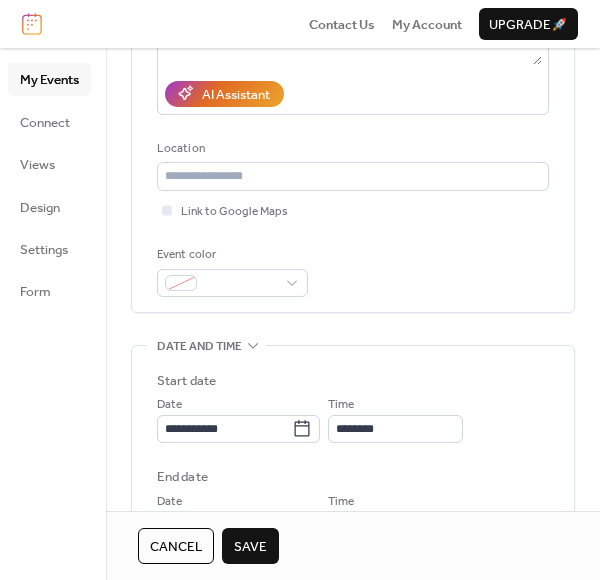 scroll, scrollTop: 742, scrollLeft: 0, axis: vertical 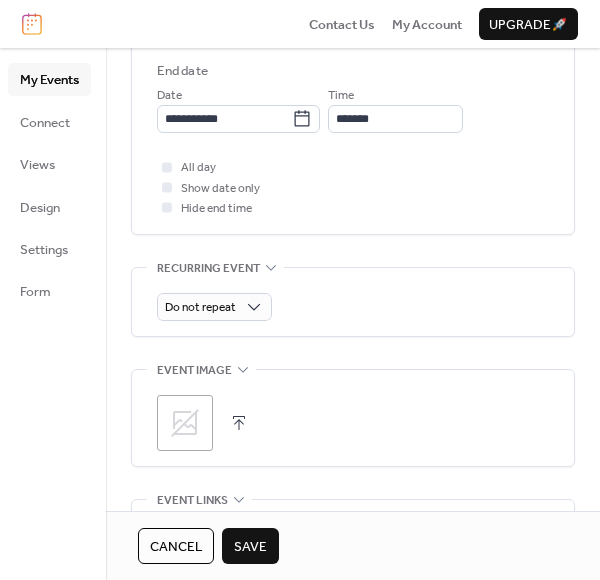 click on "**********" at bounding box center (353, 279) 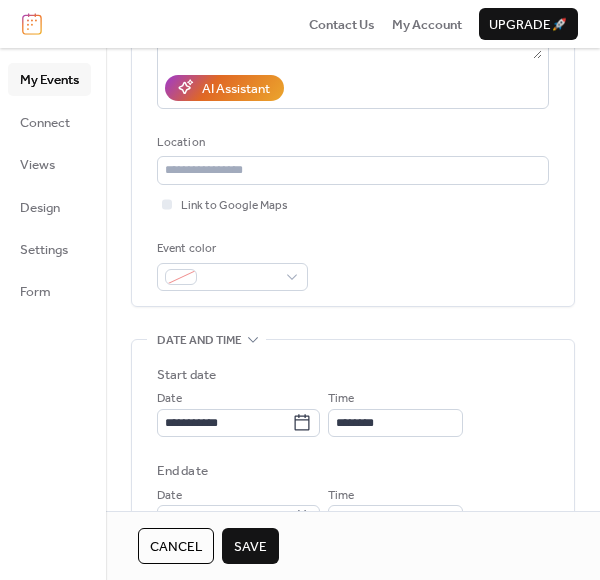 scroll, scrollTop: 336, scrollLeft: 0, axis: vertical 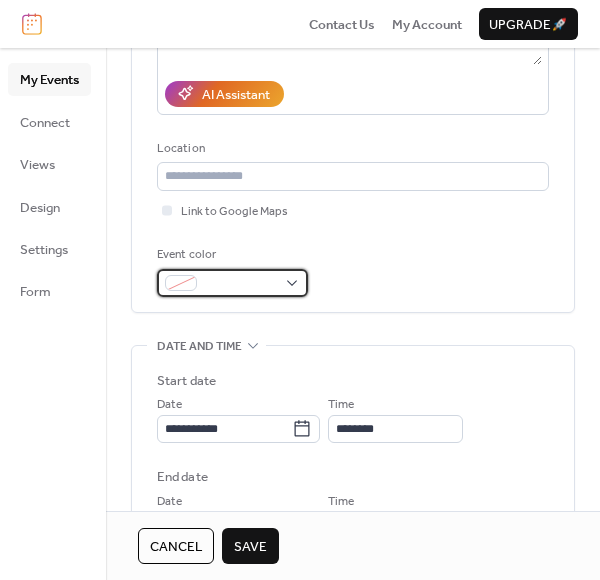 click at bounding box center (232, 283) 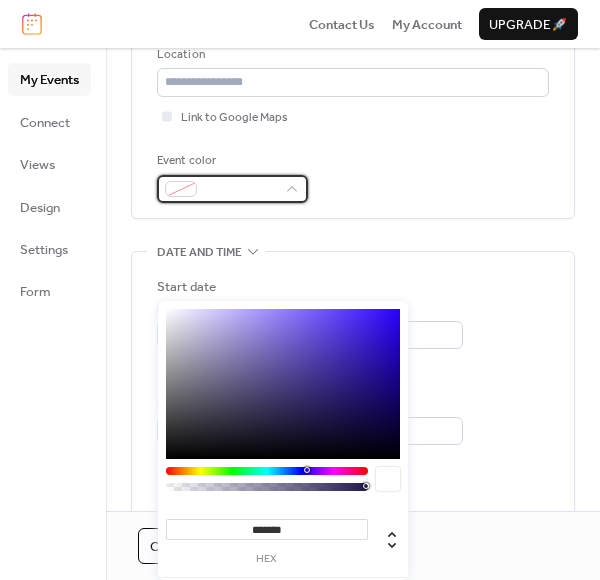 scroll, scrollTop: 448, scrollLeft: 0, axis: vertical 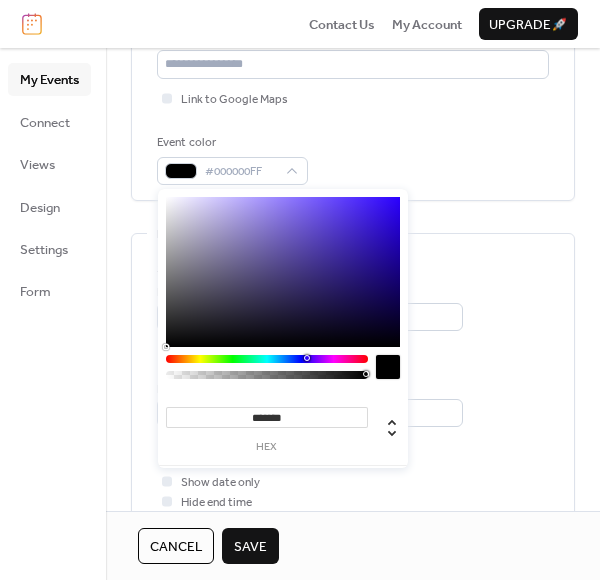 drag, startPoint x: 379, startPoint y: 363, endPoint x: 375, endPoint y: 389, distance: 26.305893 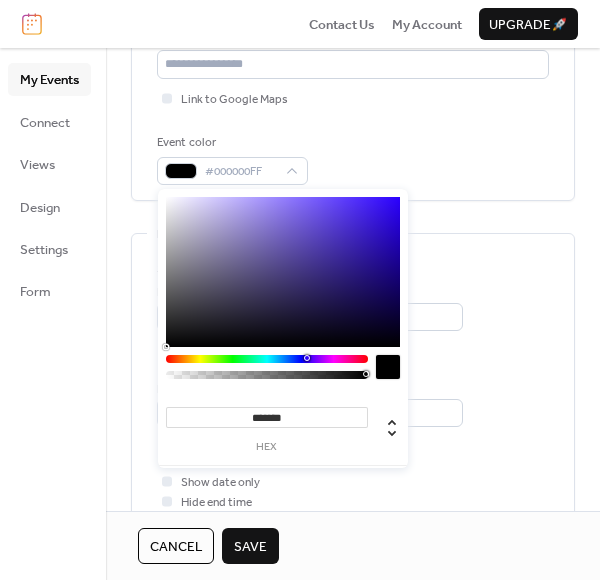 click on "******* hex" at bounding box center (283, 362) 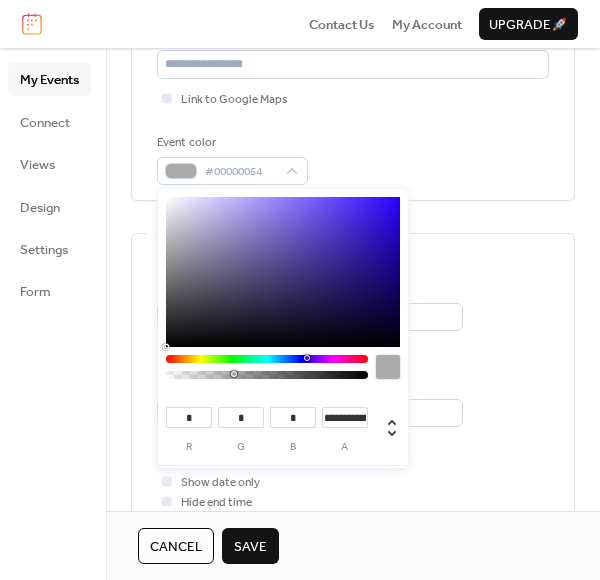 click on "Event color #00000054" at bounding box center (353, 159) 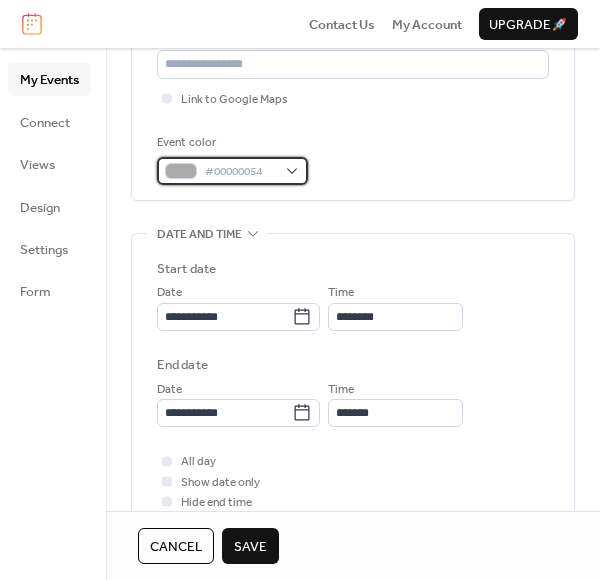 click on "#00000054" at bounding box center (232, 171) 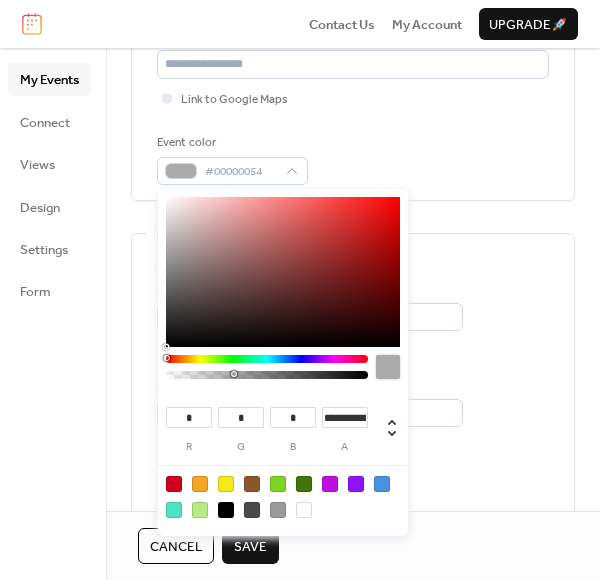 click at bounding box center [278, 510] 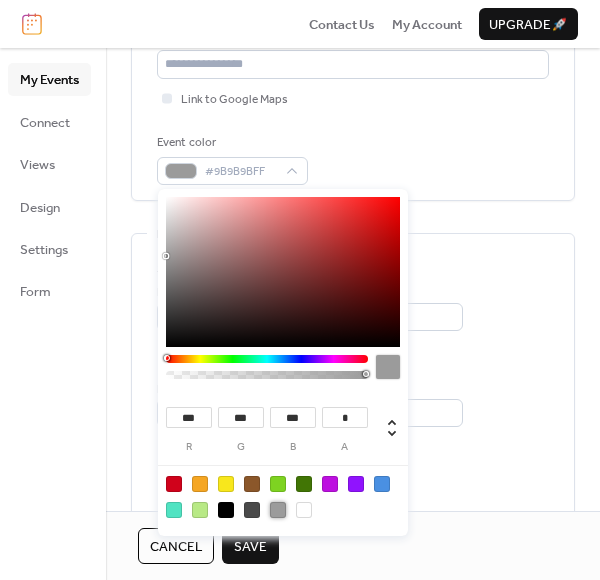 click on "**********" at bounding box center (353, -39) 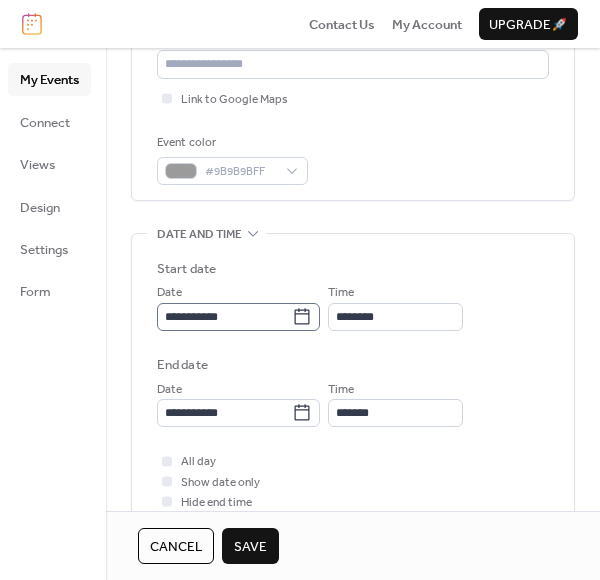 click 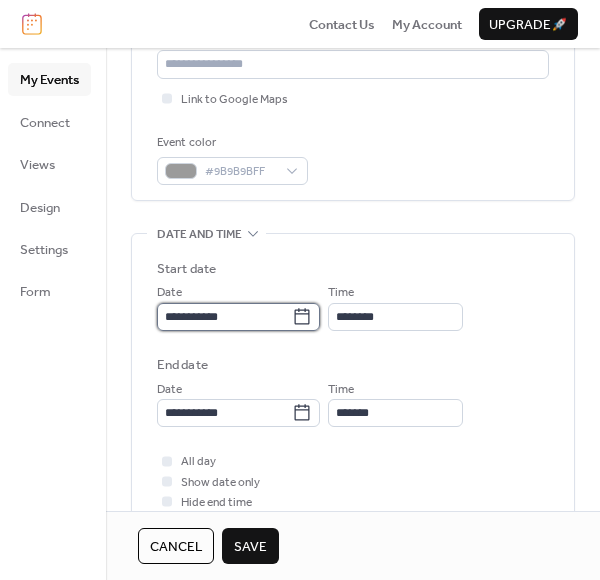 click on "**********" at bounding box center [224, 317] 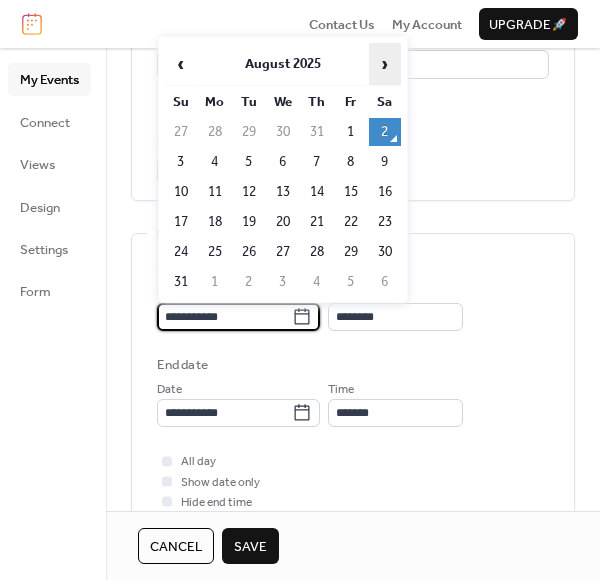click on "›" at bounding box center (385, 64) 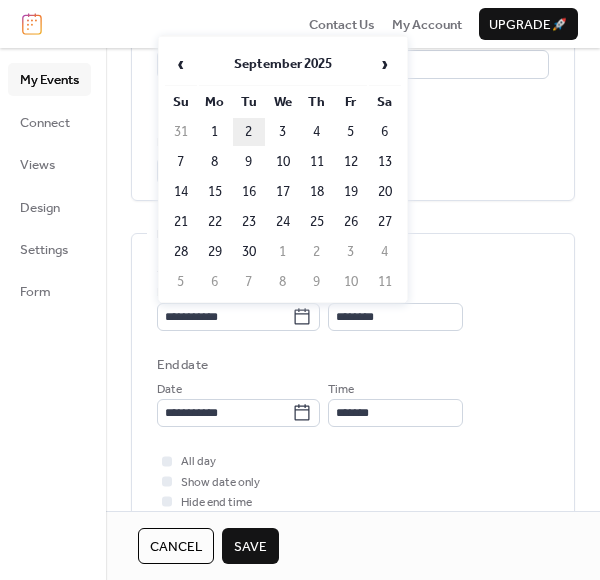 click on "2" at bounding box center [249, 132] 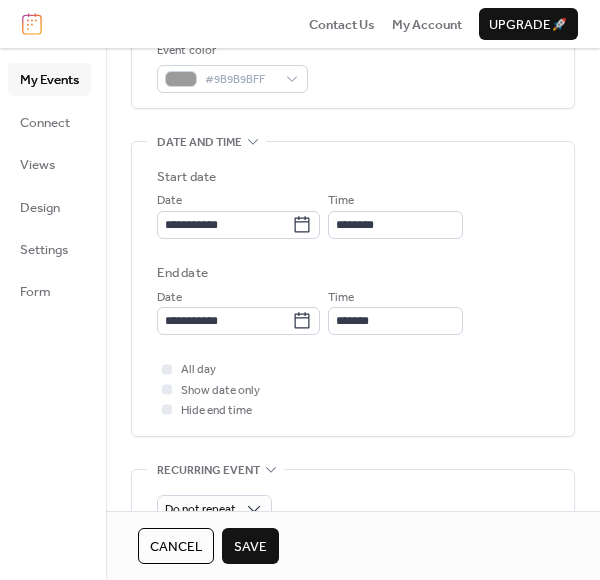 scroll, scrollTop: 543, scrollLeft: 0, axis: vertical 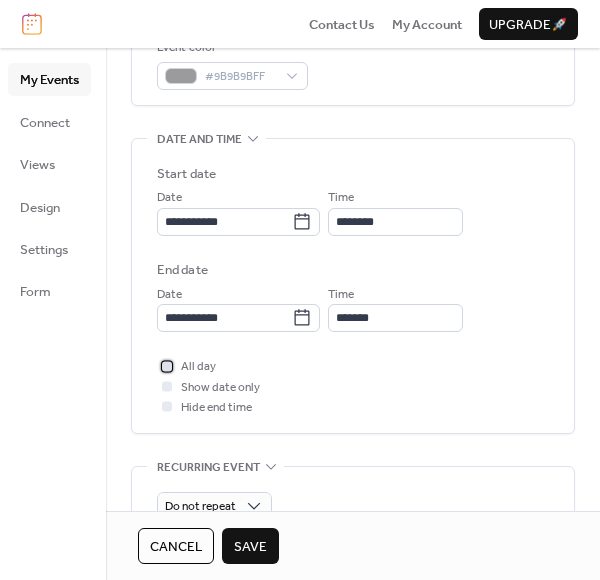 click at bounding box center (167, 366) 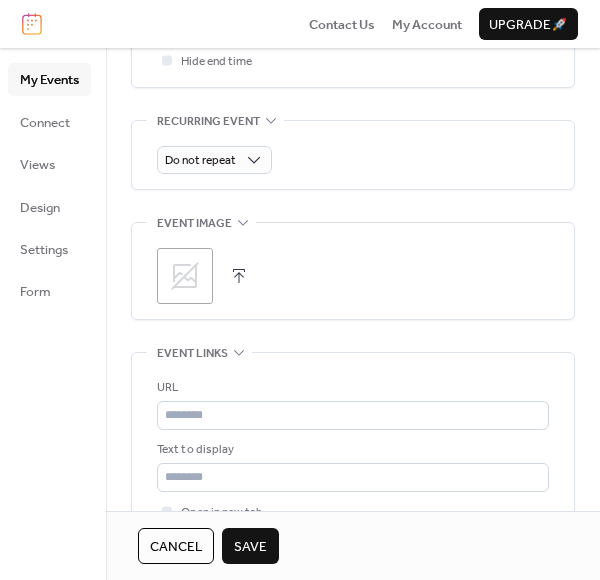scroll, scrollTop: 893, scrollLeft: 0, axis: vertical 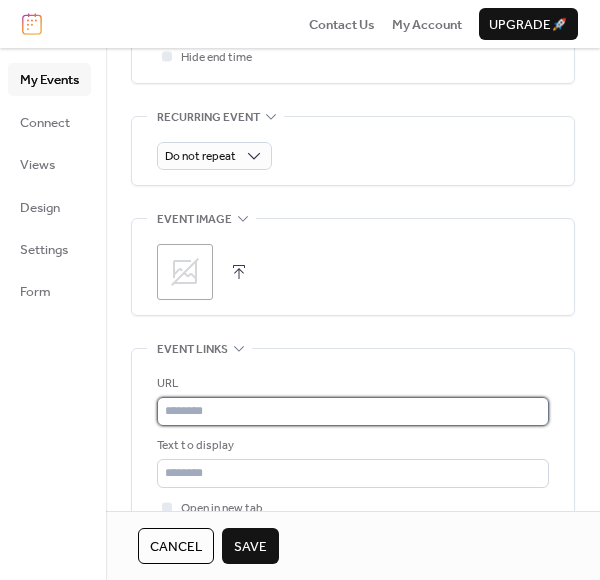 click at bounding box center [353, 411] 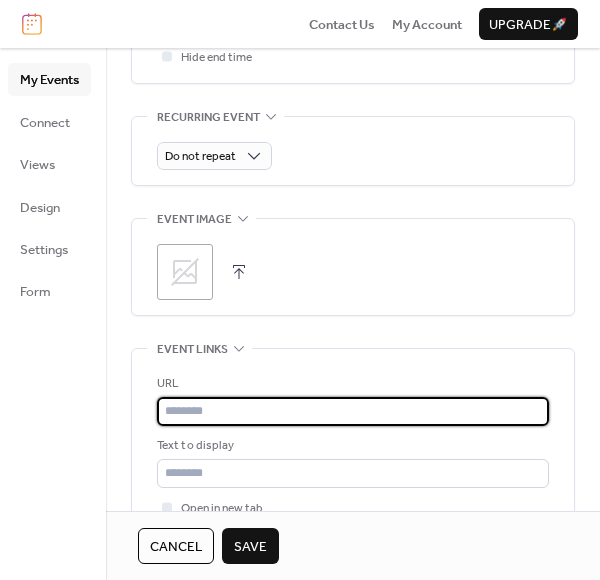 paste on "**********" 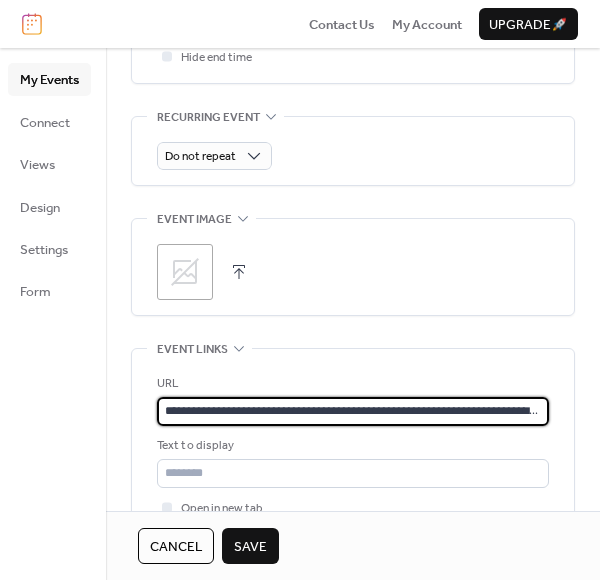 scroll, scrollTop: 0, scrollLeft: 108, axis: horizontal 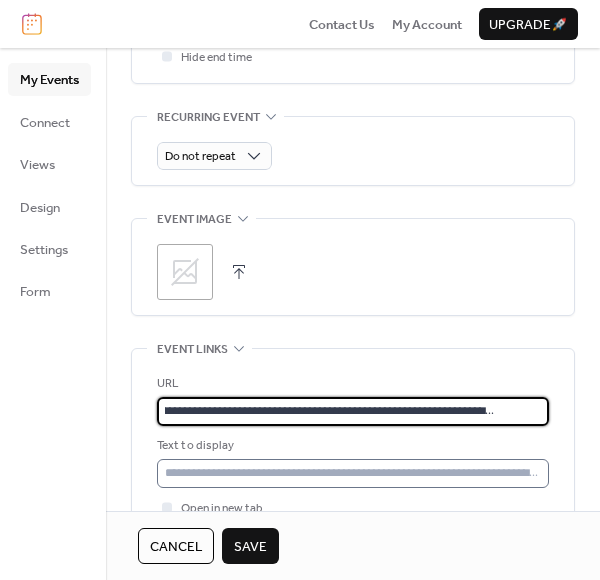 type on "**********" 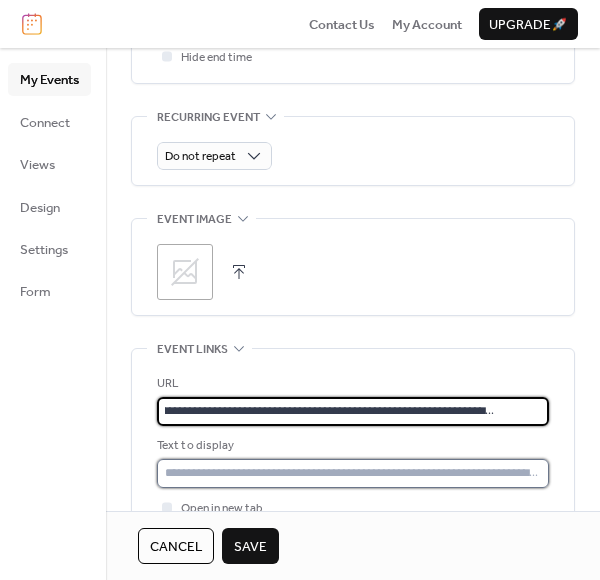 click at bounding box center [353, 473] 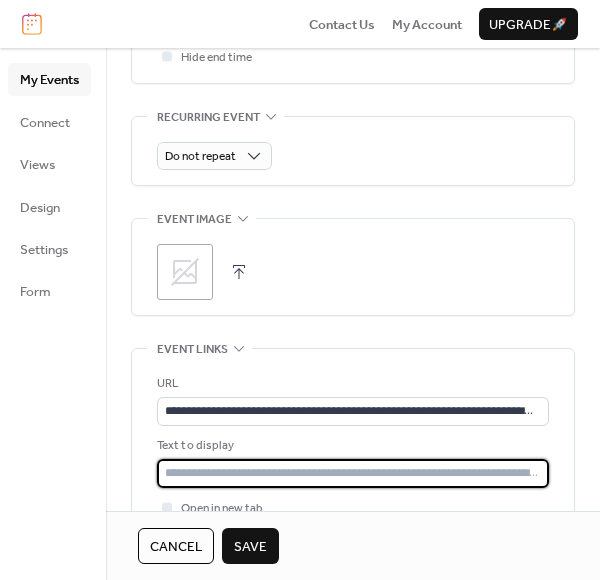 type on "**********" 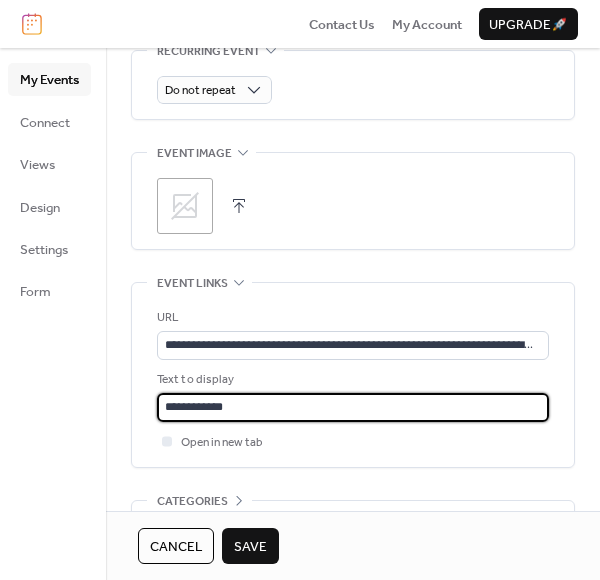 scroll, scrollTop: 960, scrollLeft: 0, axis: vertical 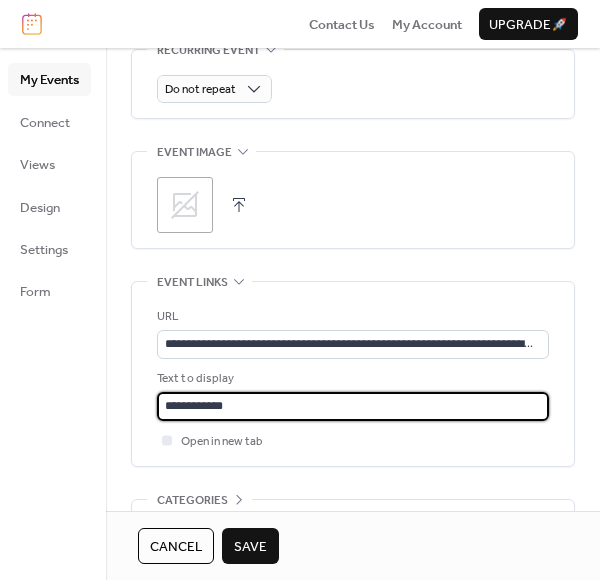 click on "Save" at bounding box center [250, 547] 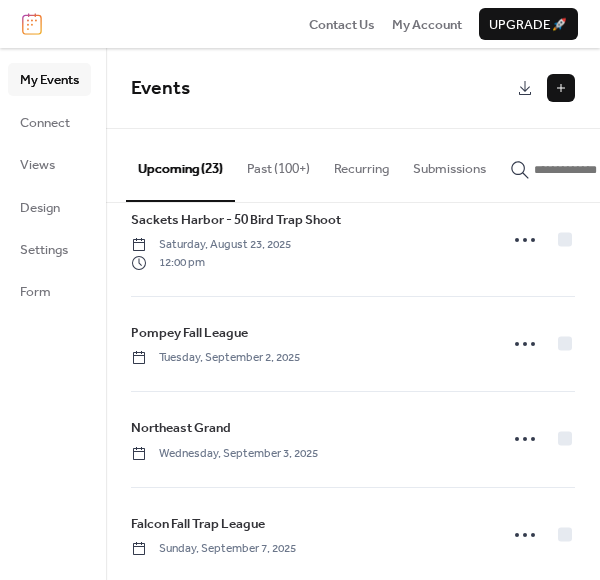 scroll, scrollTop: 807, scrollLeft: 0, axis: vertical 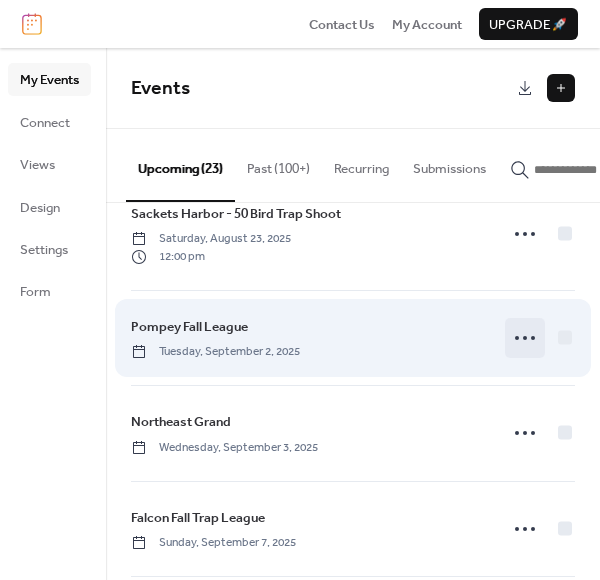 click 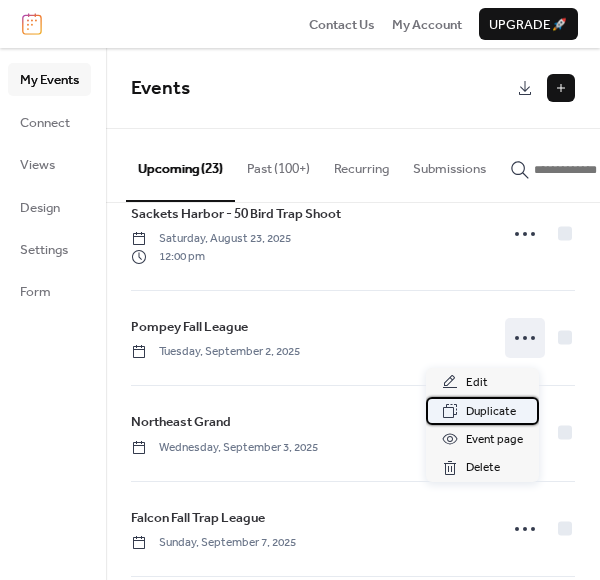 click on "Duplicate" at bounding box center (491, 412) 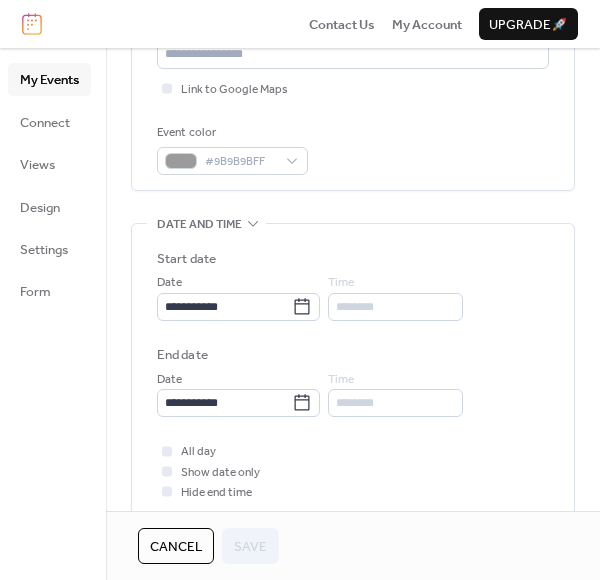 scroll, scrollTop: 495, scrollLeft: 0, axis: vertical 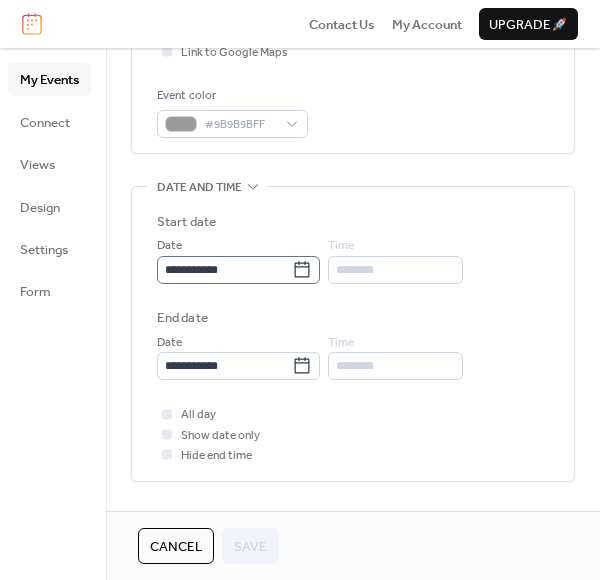 click 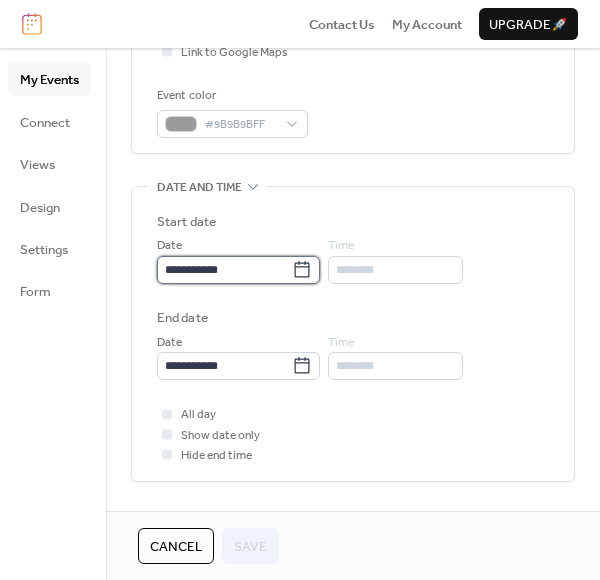 click on "**********" at bounding box center (224, 270) 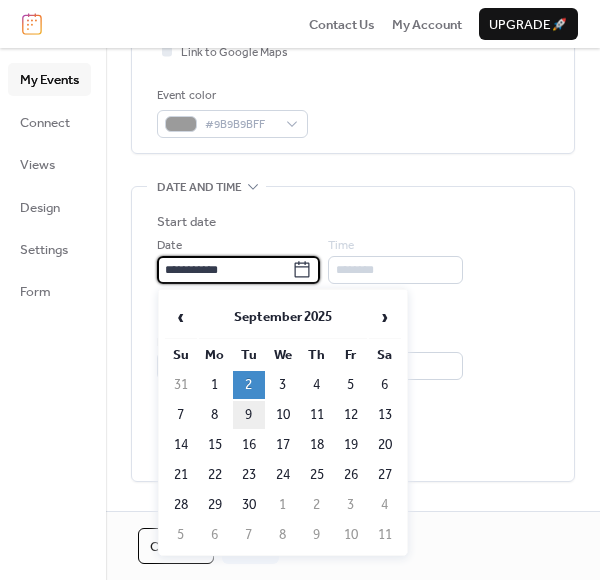 click on "9" at bounding box center (249, 415) 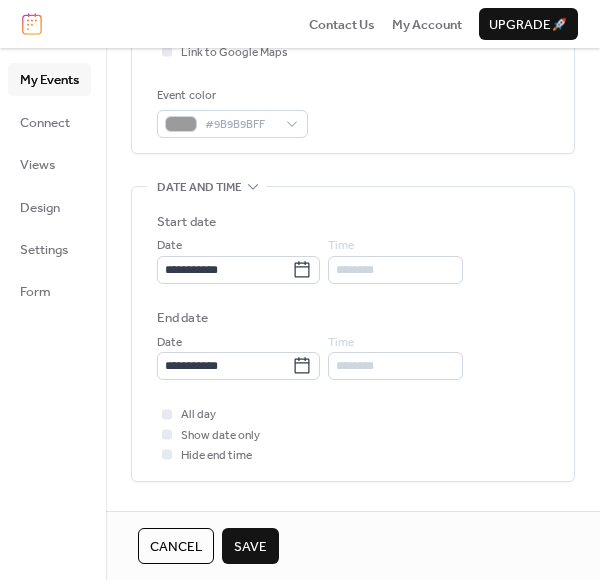 click on "Save" at bounding box center [250, 547] 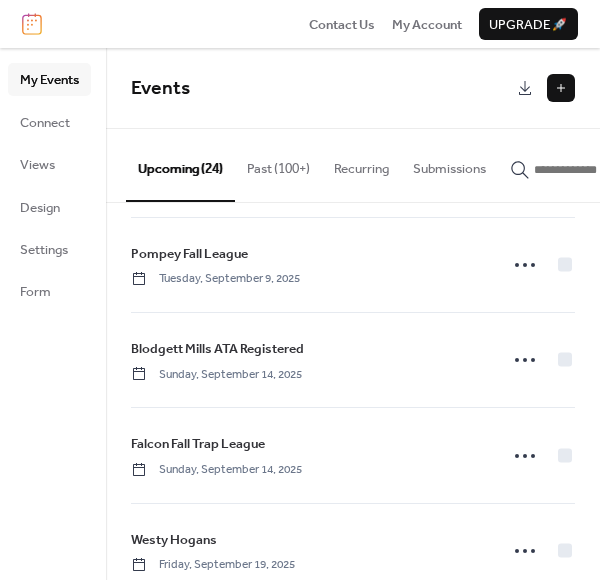 scroll, scrollTop: 1167, scrollLeft: 0, axis: vertical 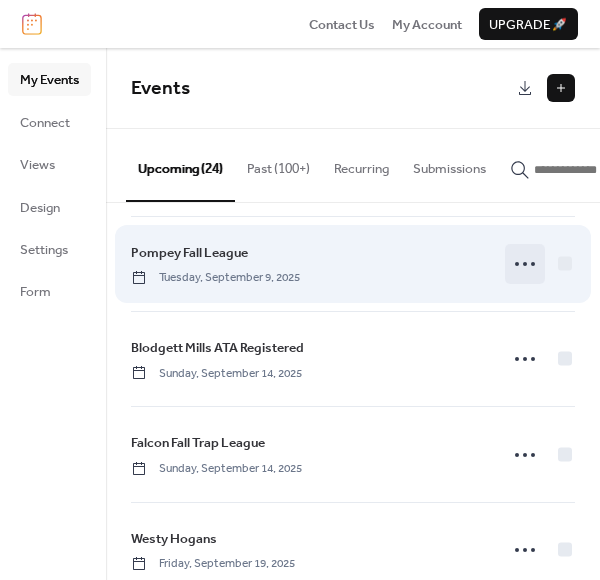 click 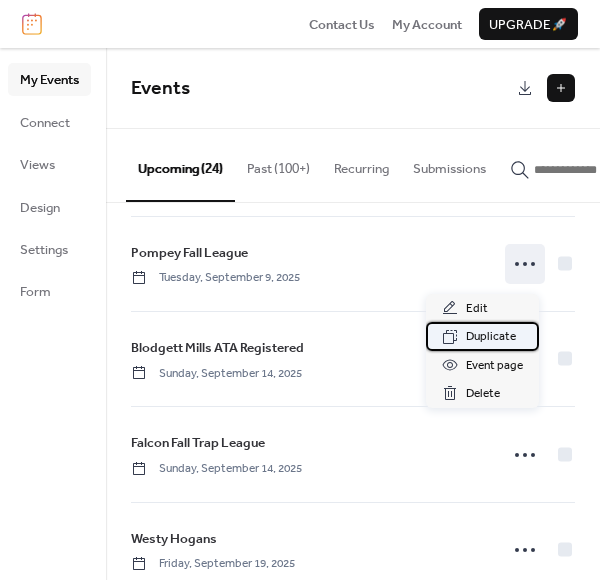click on "Duplicate" at bounding box center (491, 337) 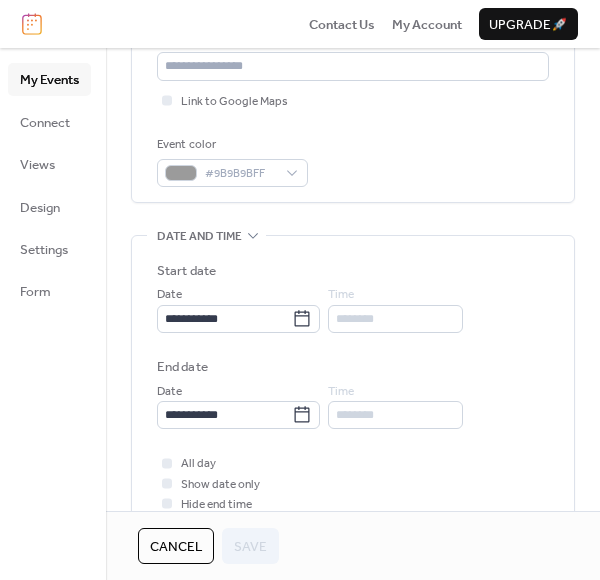 scroll, scrollTop: 447, scrollLeft: 0, axis: vertical 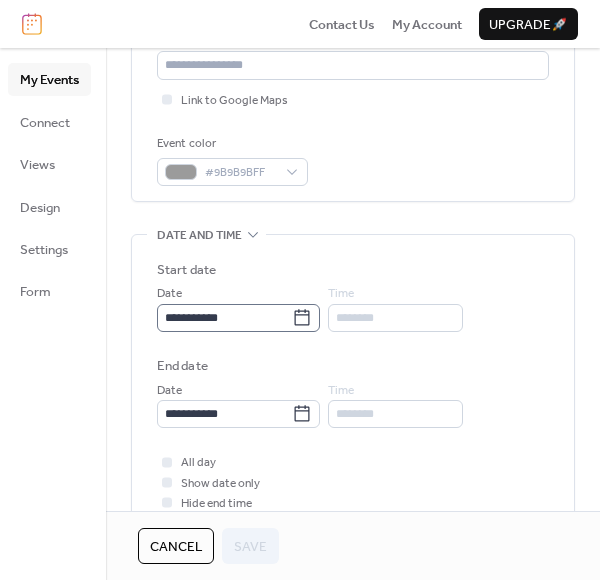 click 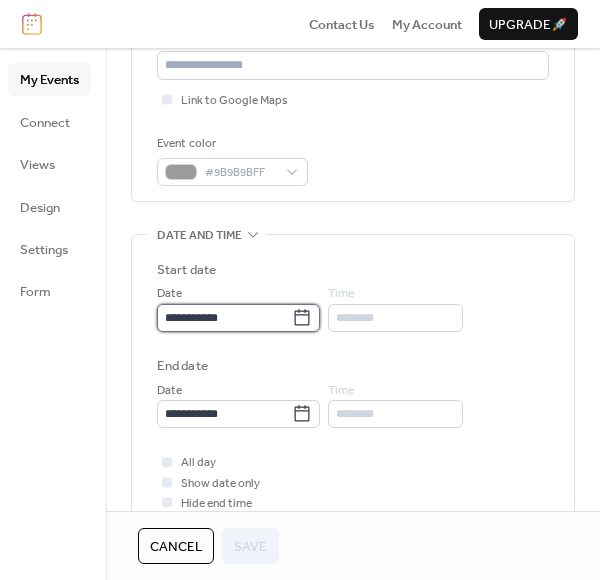 click on "**********" at bounding box center [224, 318] 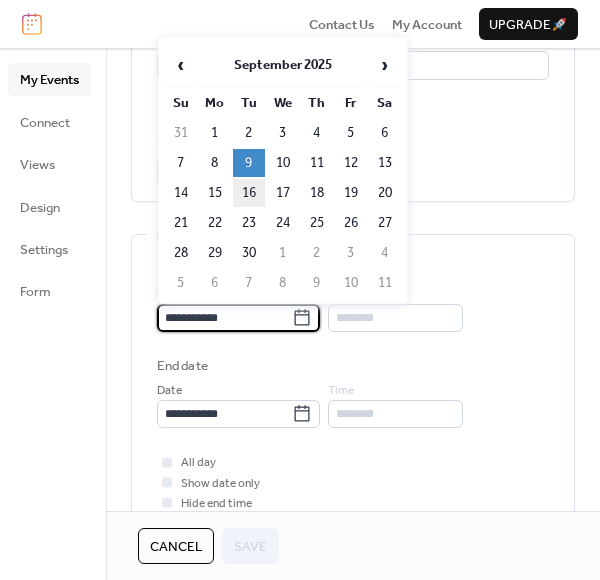 click on "16" at bounding box center (249, 193) 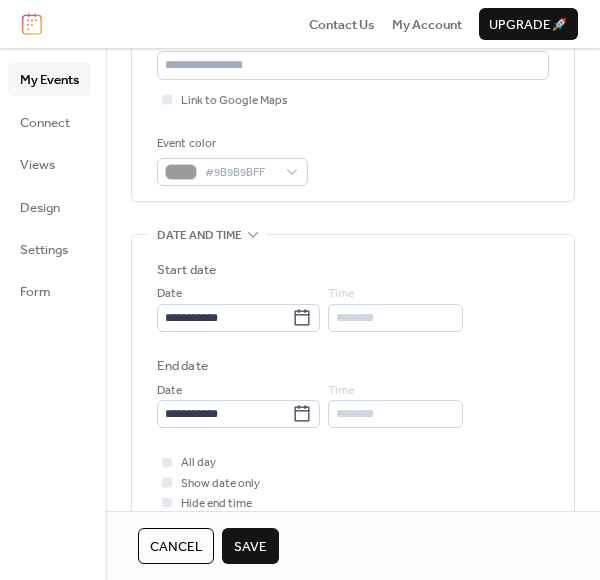 click on "Save" at bounding box center [250, 547] 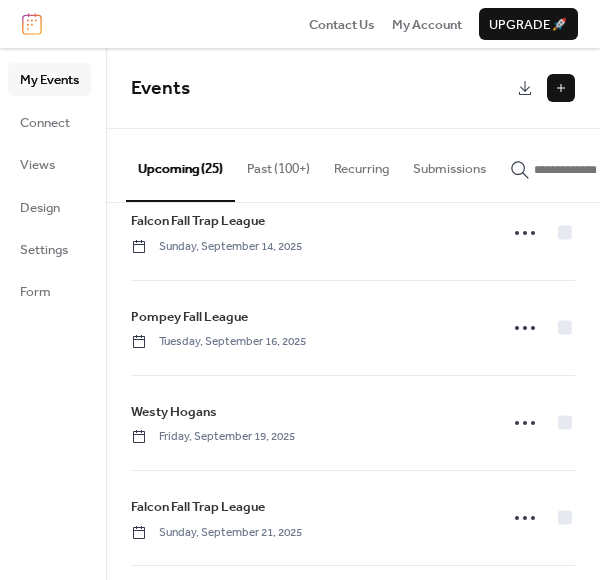 scroll, scrollTop: 1391, scrollLeft: 0, axis: vertical 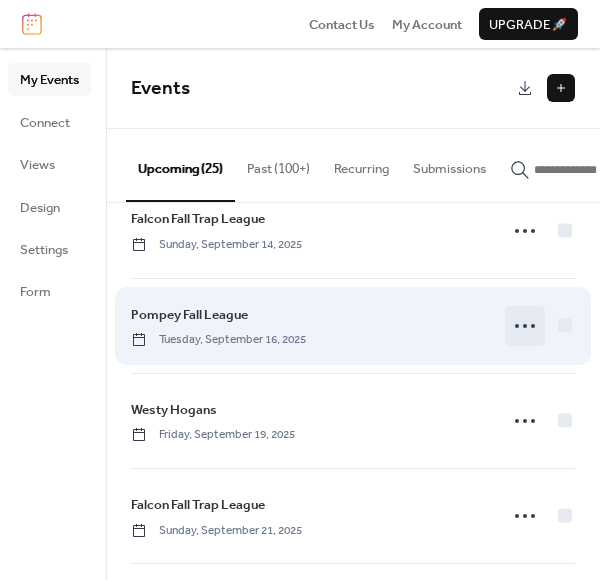 click 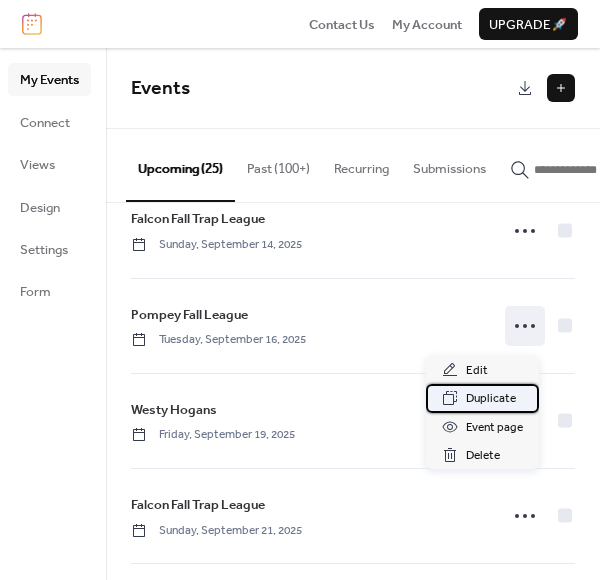 click on "Duplicate" at bounding box center (491, 399) 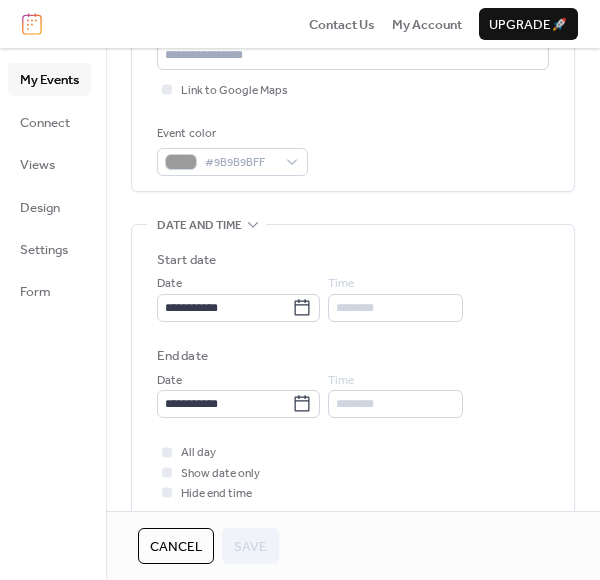scroll, scrollTop: 459, scrollLeft: 0, axis: vertical 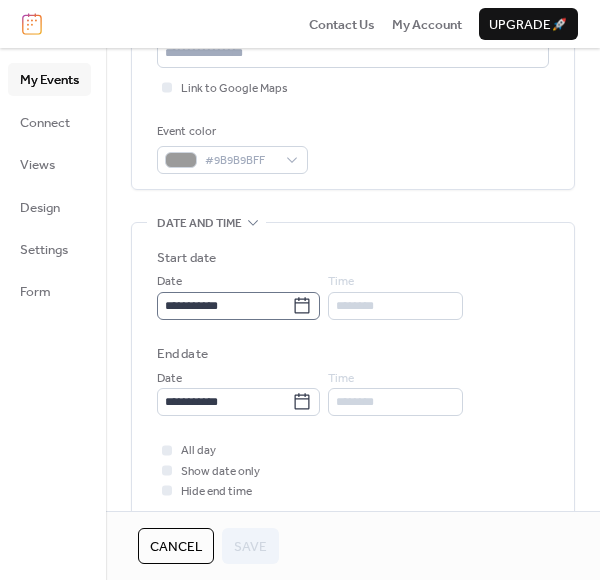 click 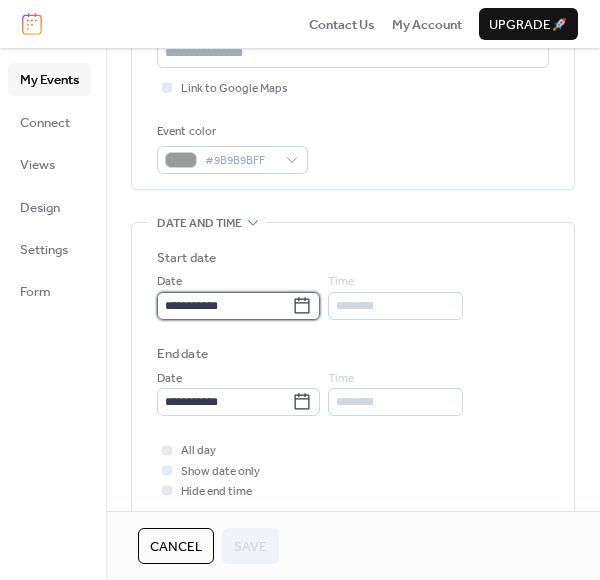click on "**********" at bounding box center (224, 306) 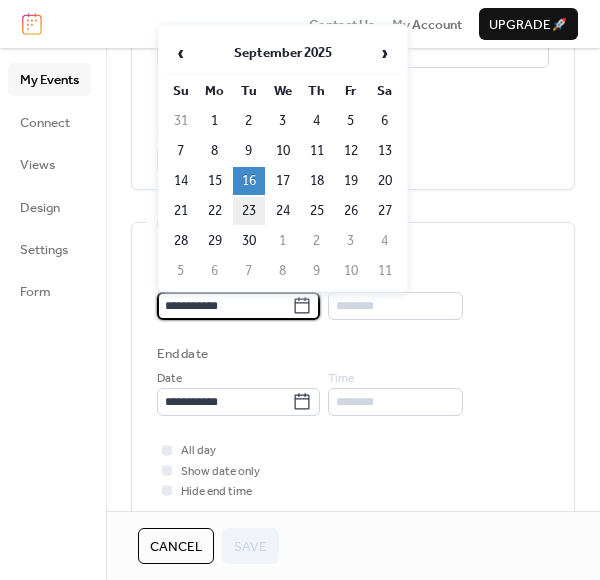 click on "23" at bounding box center (249, 211) 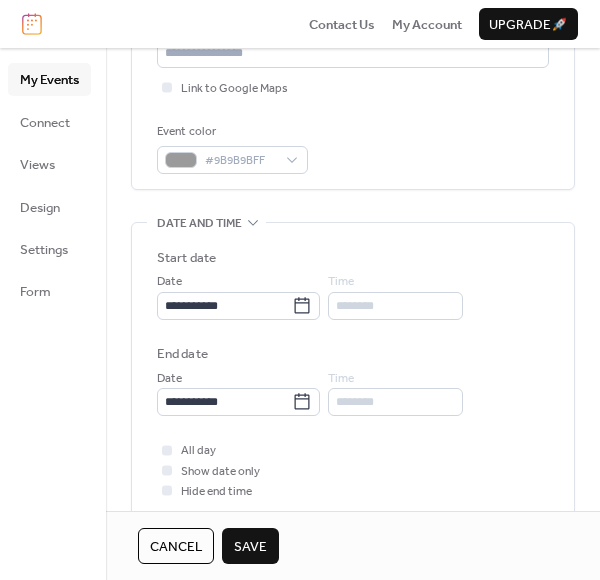 click on "Save" at bounding box center (250, 547) 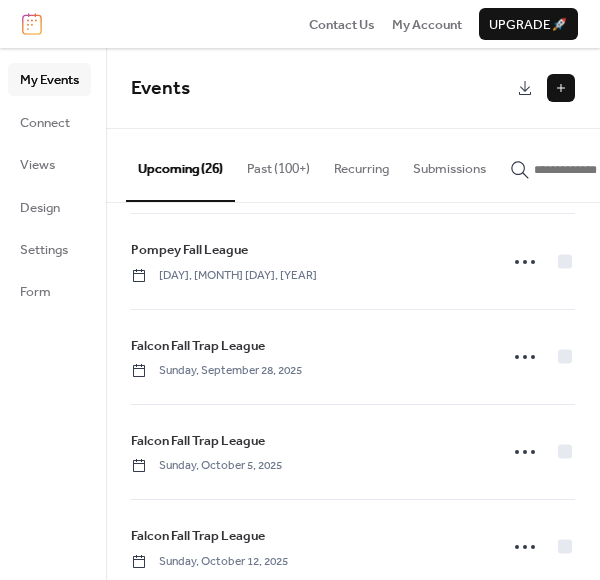 scroll, scrollTop: 1735, scrollLeft: 0, axis: vertical 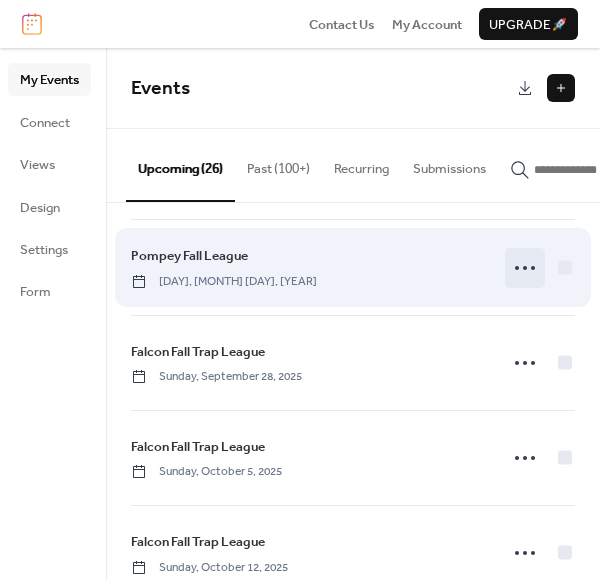 click 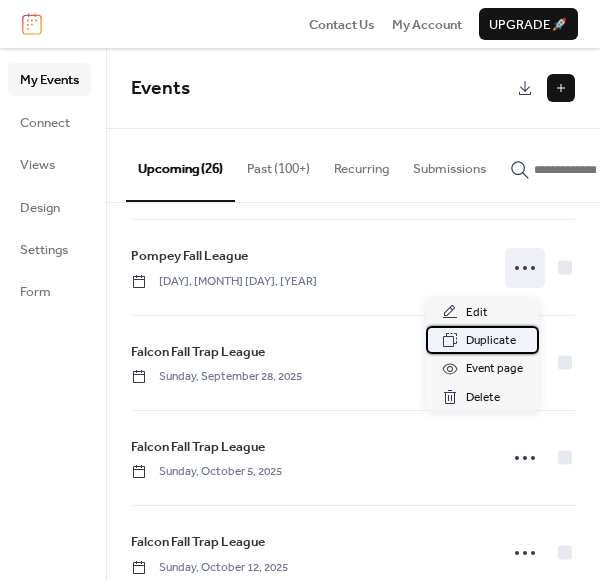 click on "Duplicate" at bounding box center (491, 341) 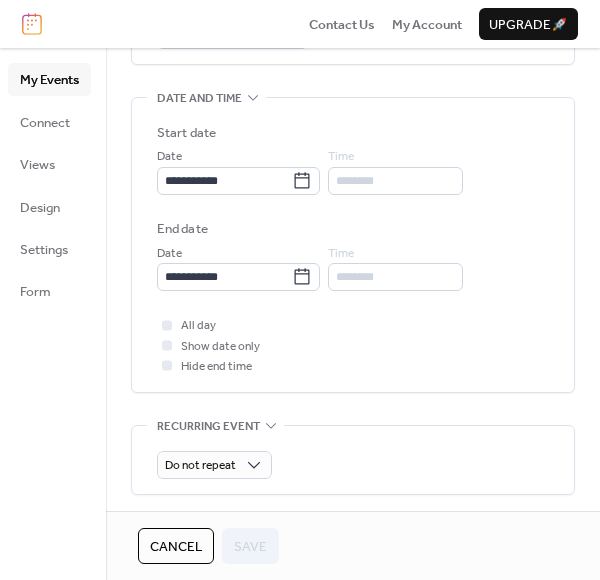 scroll, scrollTop: 588, scrollLeft: 0, axis: vertical 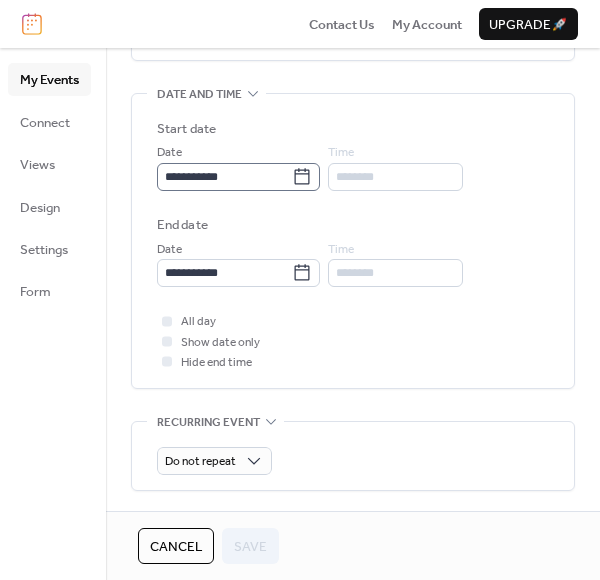 click 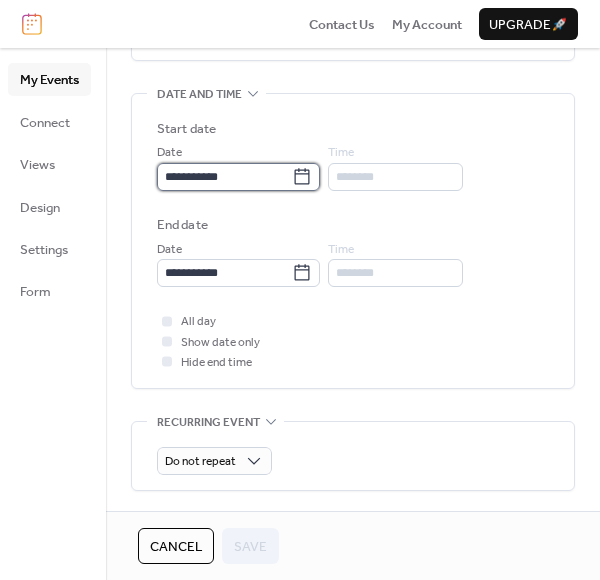 click on "**********" at bounding box center (224, 177) 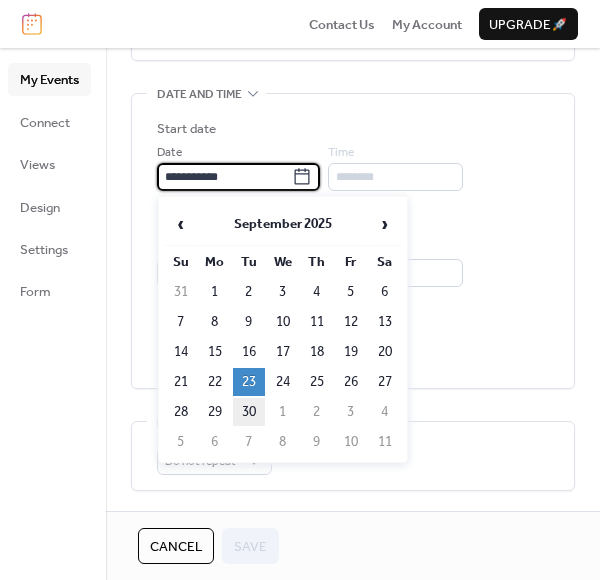 click on "30" at bounding box center (249, 412) 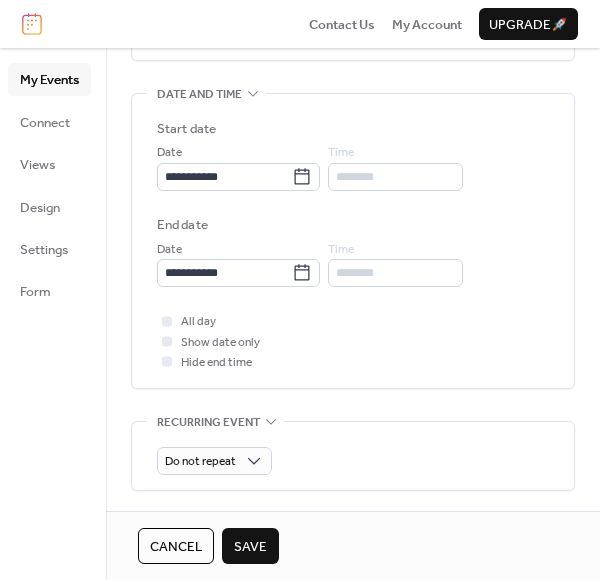 click on "Save" at bounding box center (250, 547) 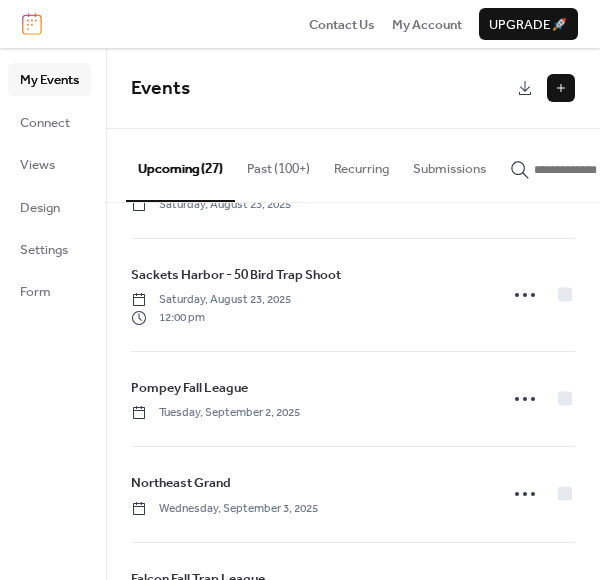 scroll, scrollTop: 779, scrollLeft: 0, axis: vertical 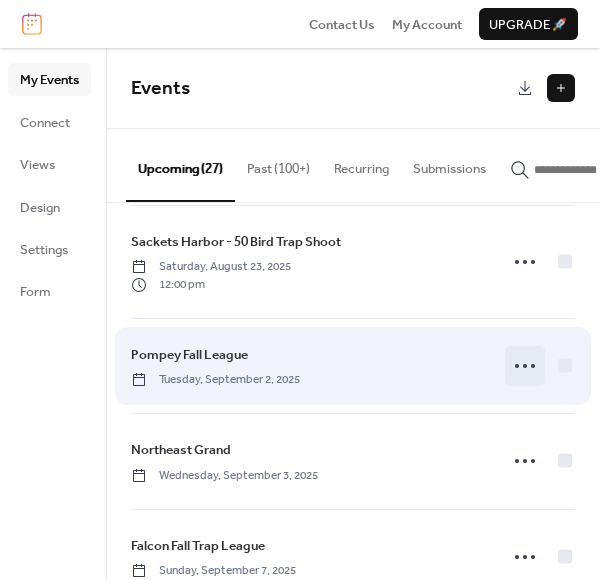 click 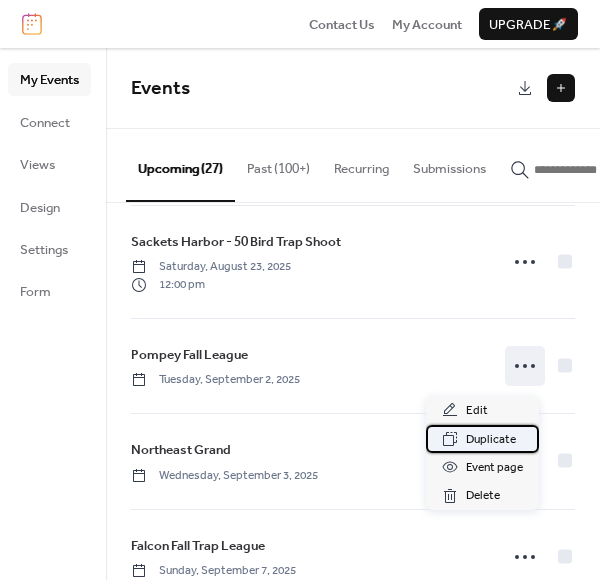 click on "Duplicate" at bounding box center [491, 440] 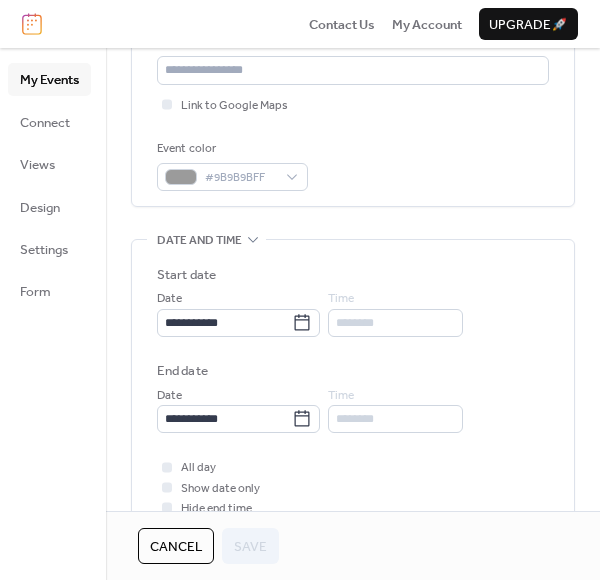 scroll, scrollTop: 449, scrollLeft: 0, axis: vertical 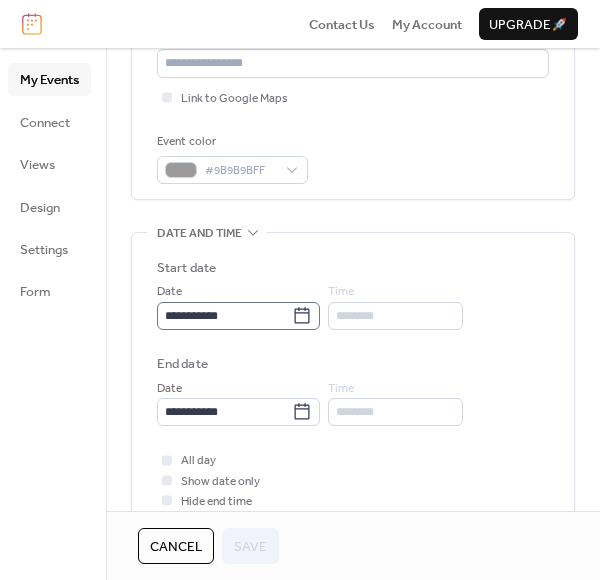 click 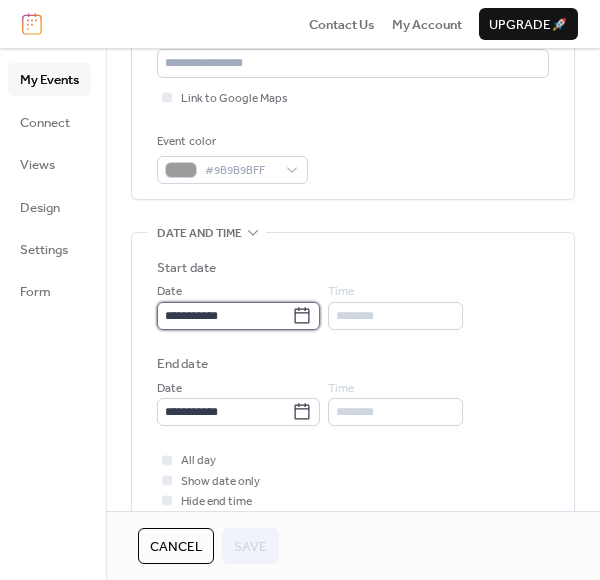 click on "**********" at bounding box center (224, 316) 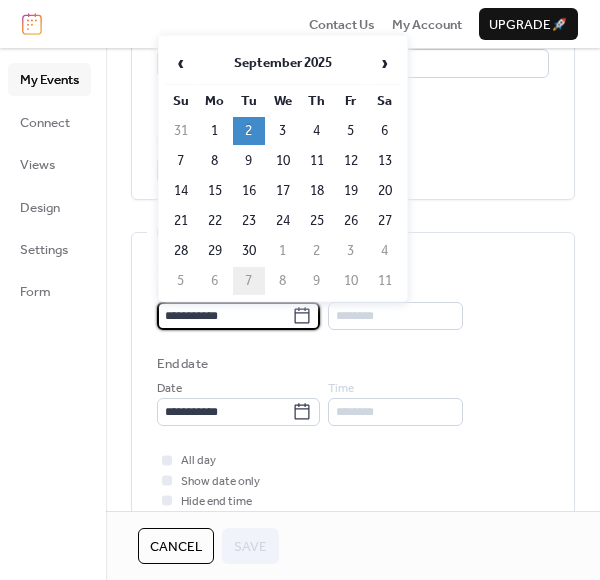 click on "7" at bounding box center (249, 281) 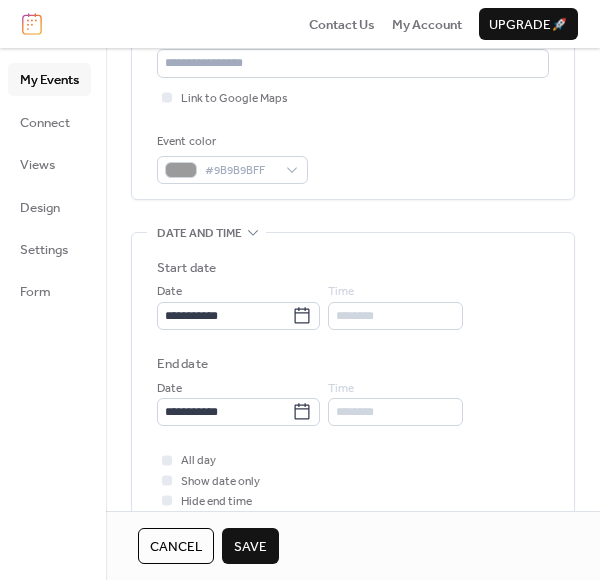 click on "Save" at bounding box center [250, 547] 